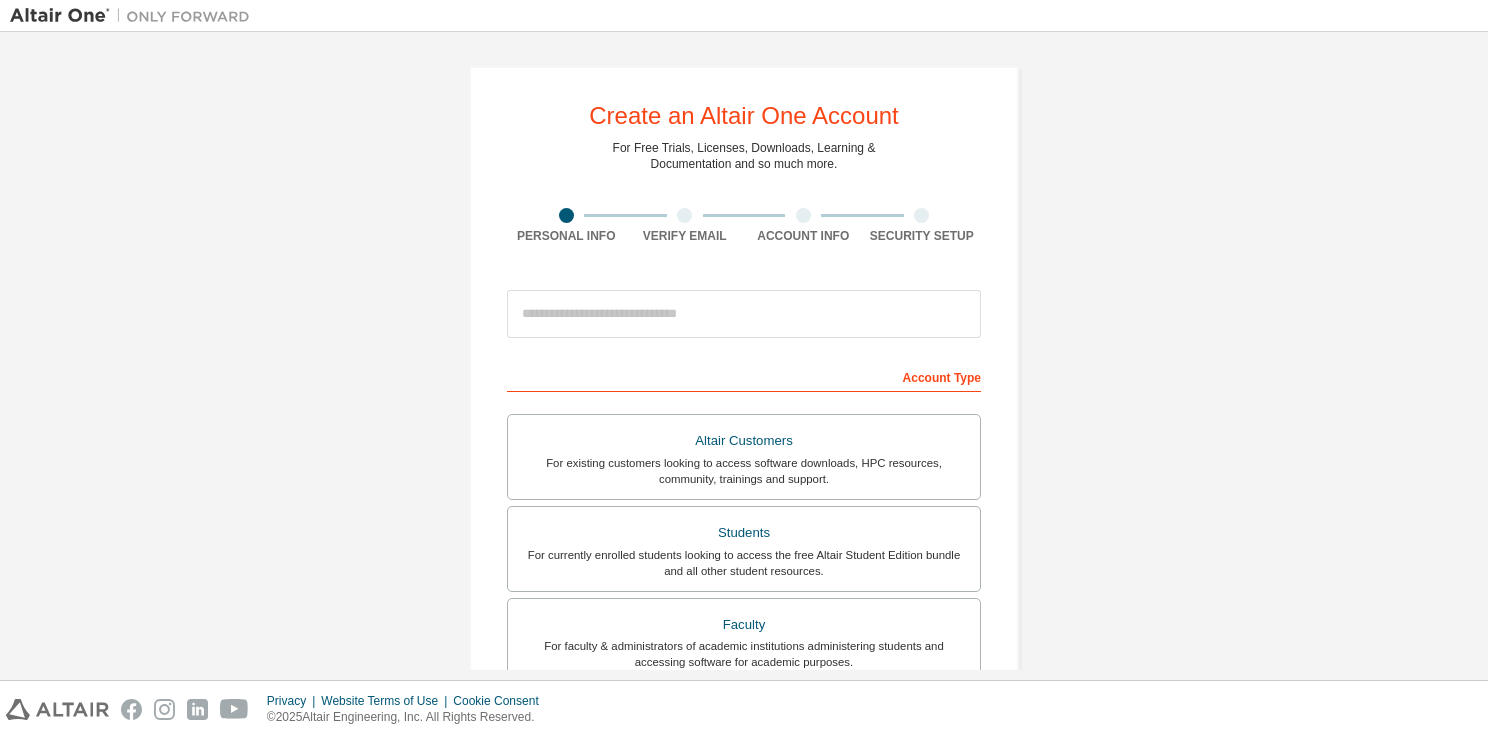 scroll, scrollTop: 0, scrollLeft: 0, axis: both 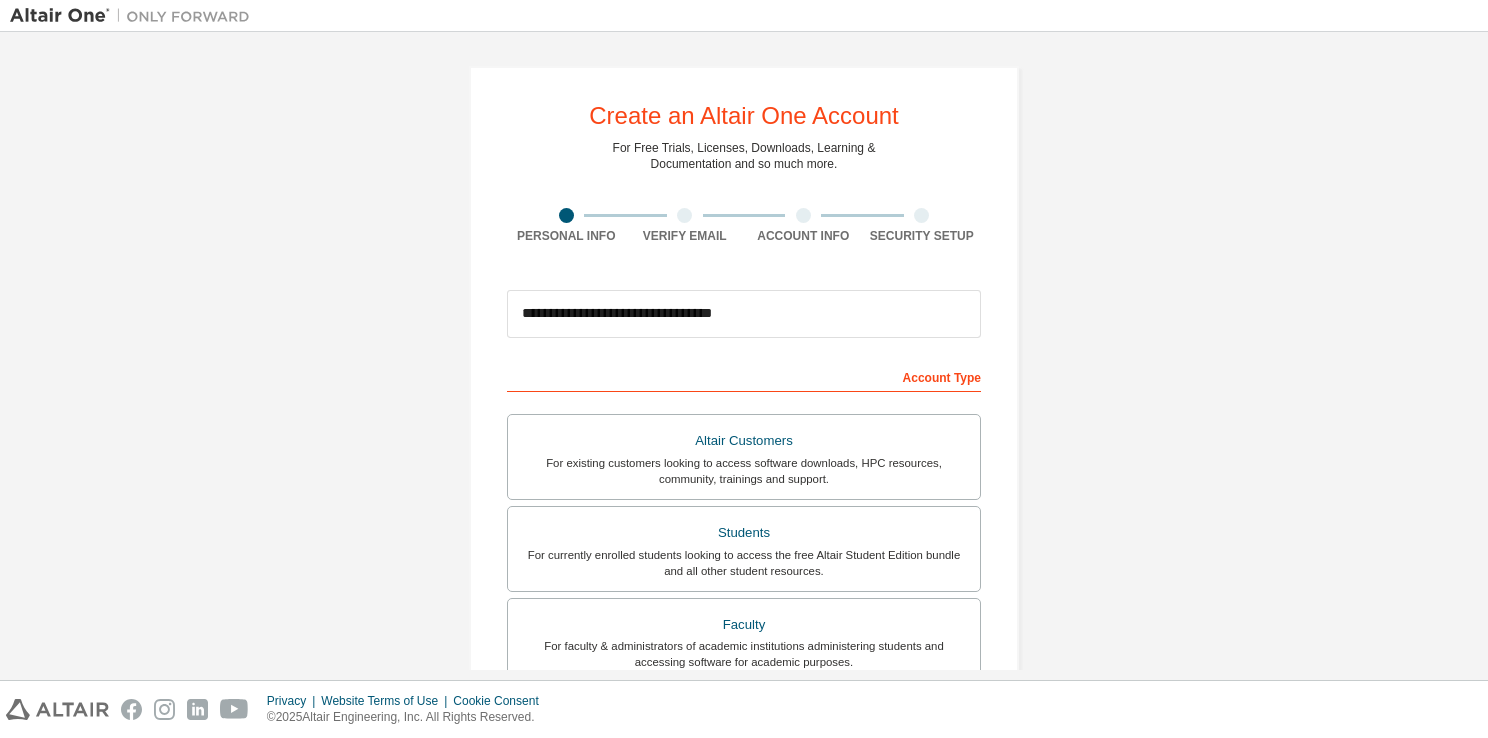 type on "*******" 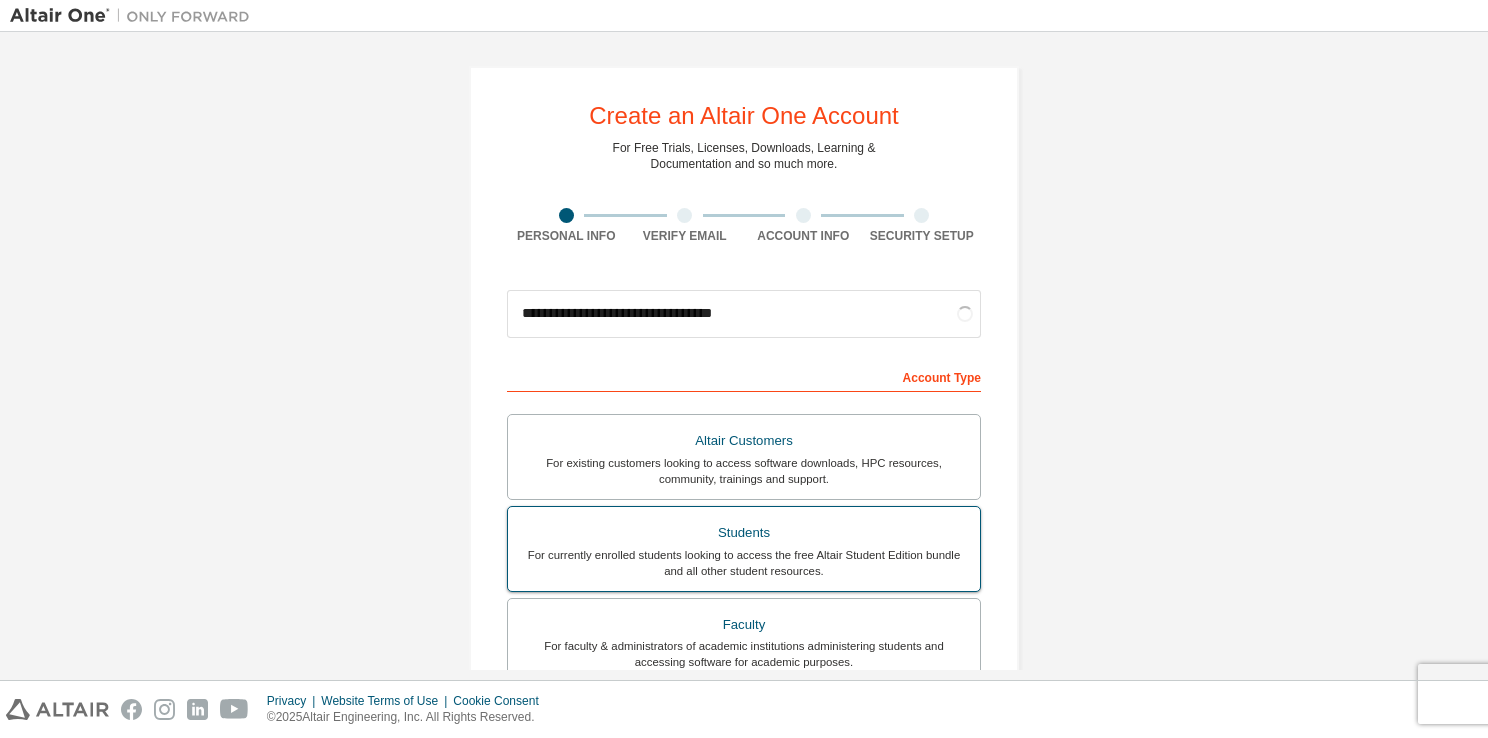 click on "For currently enrolled students looking to access the free Altair Student Edition bundle and all other student resources." at bounding box center [744, 563] 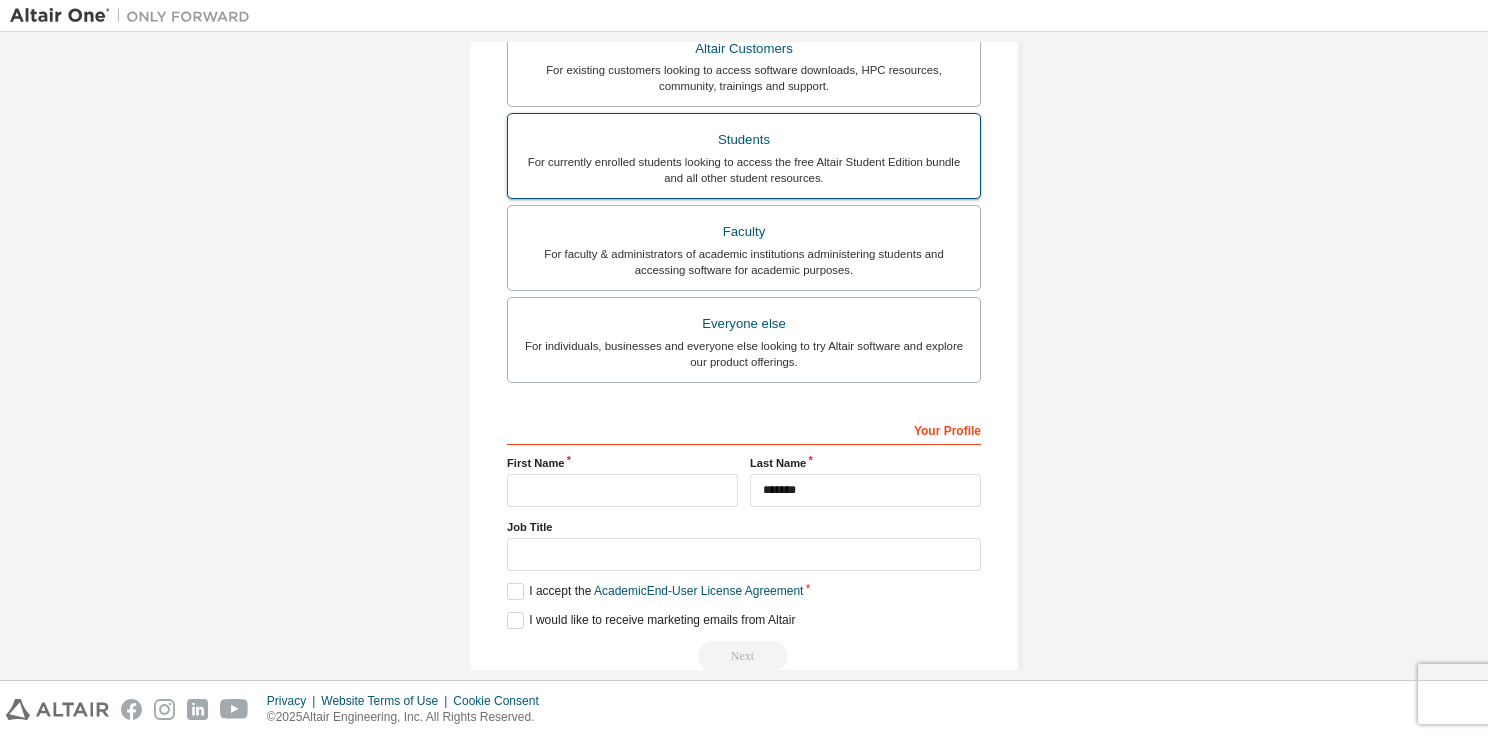 scroll, scrollTop: 426, scrollLeft: 0, axis: vertical 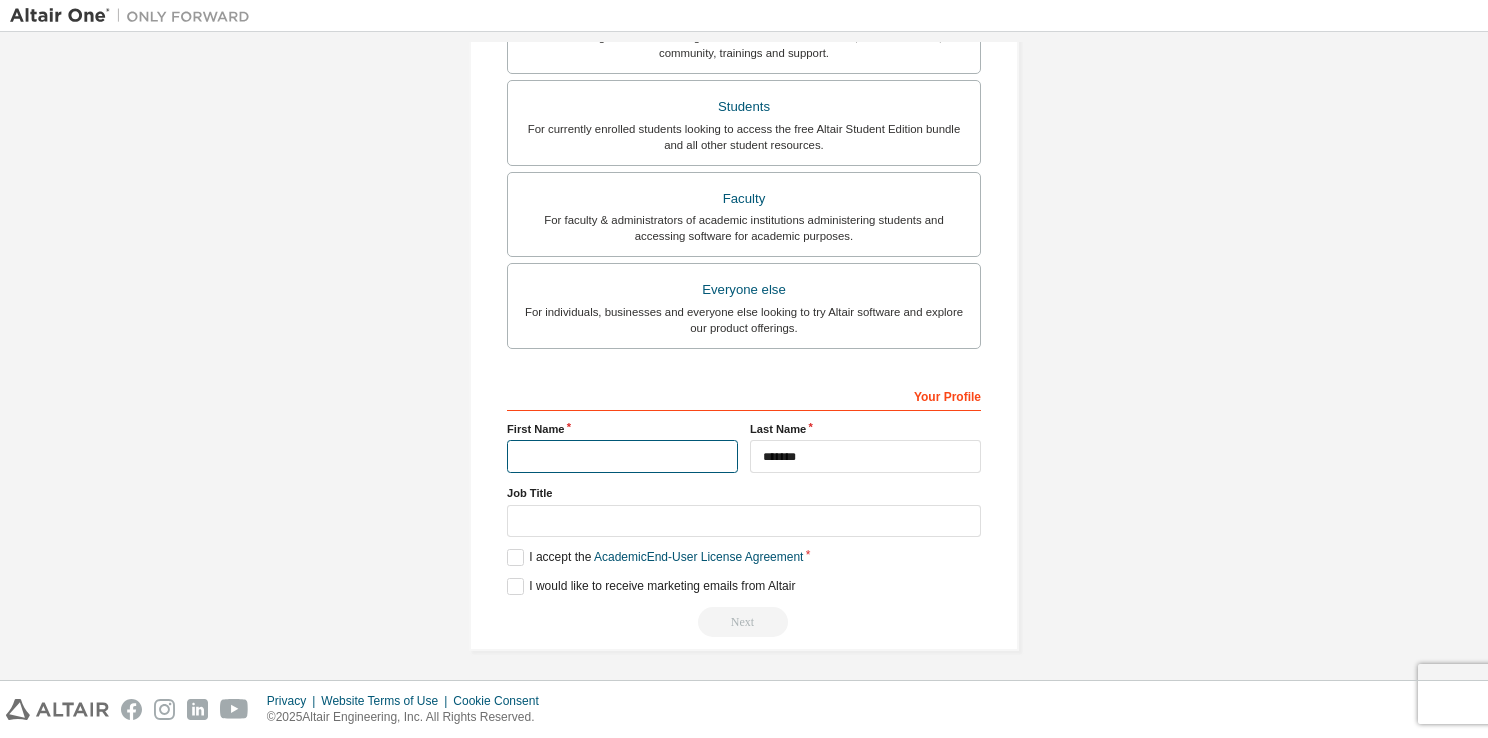 click at bounding box center (622, 456) 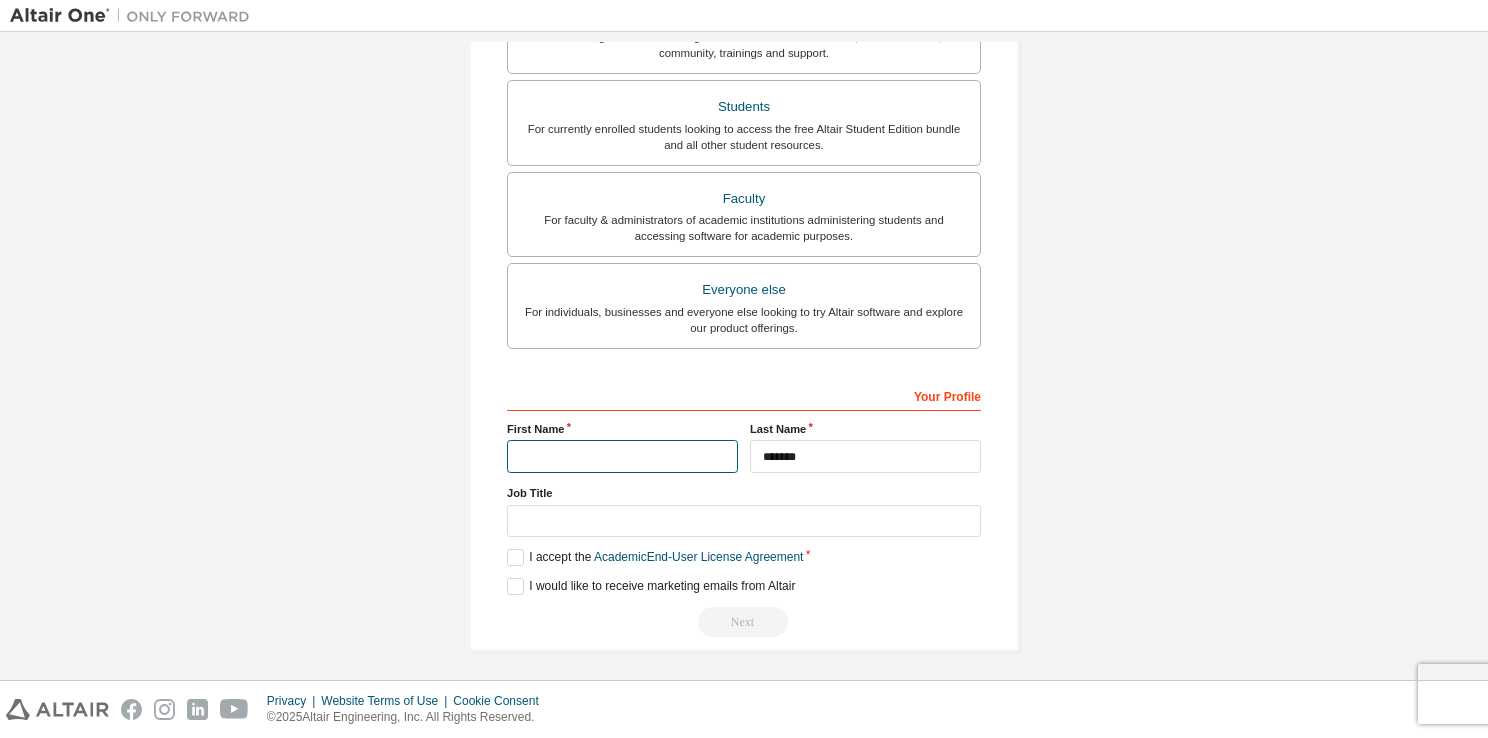 type on "*********" 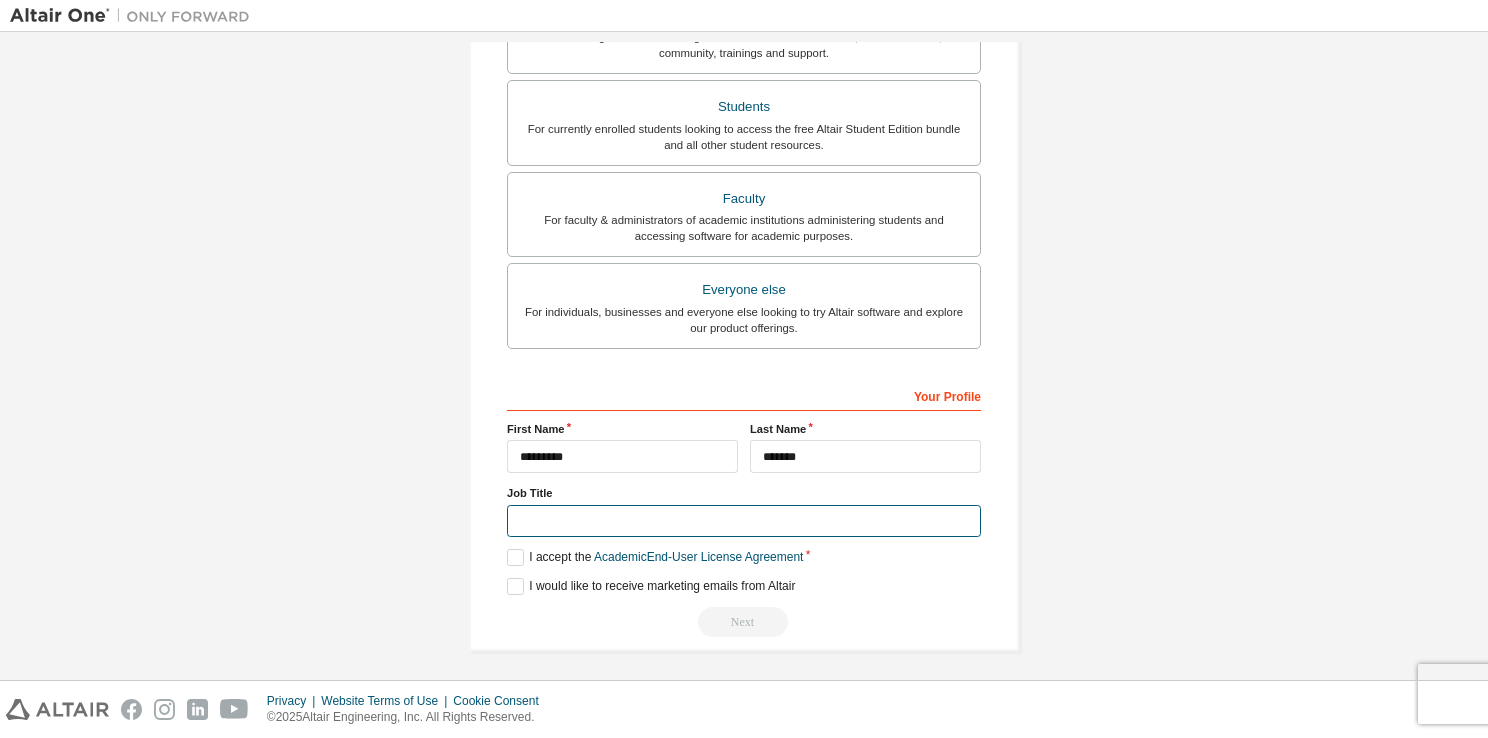 type on "**********" 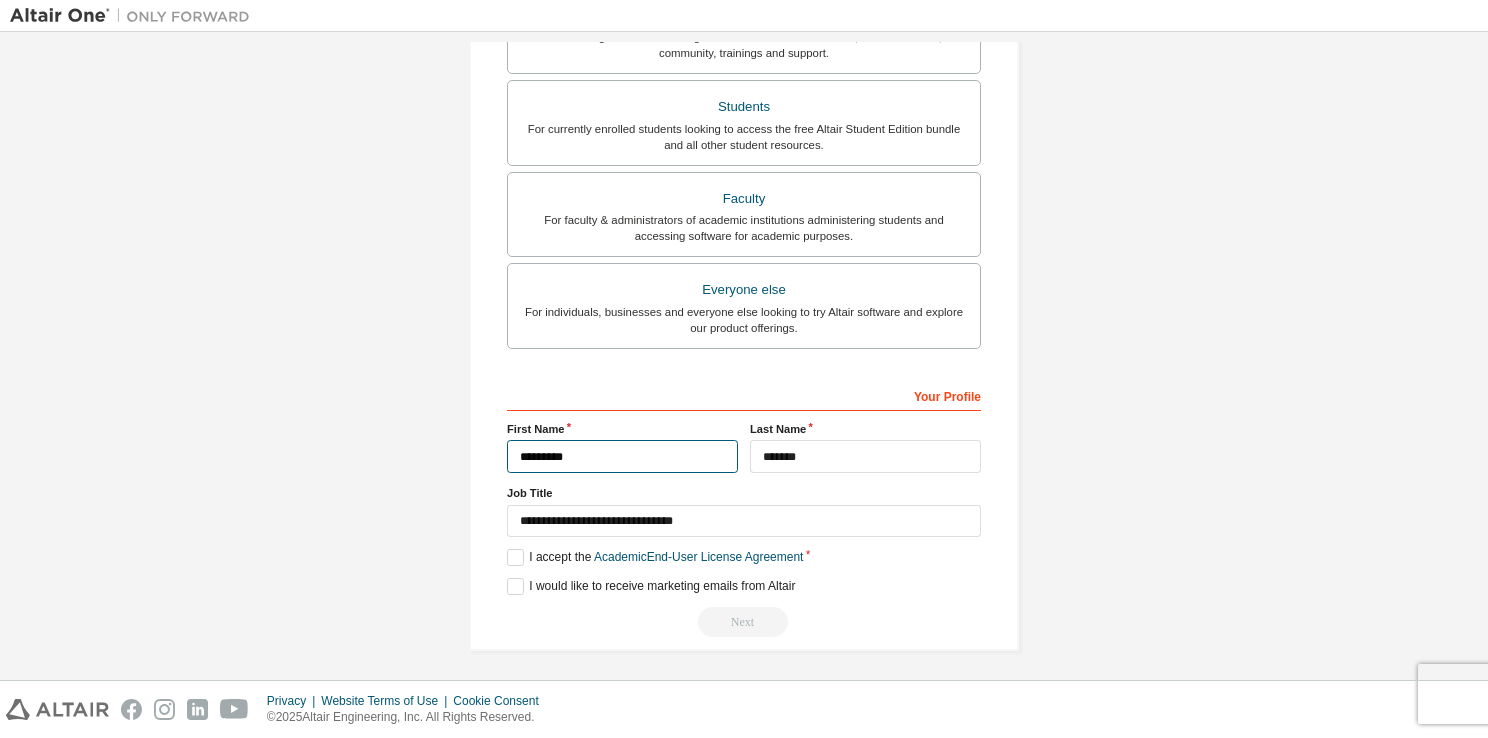 click on "*********" at bounding box center [622, 456] 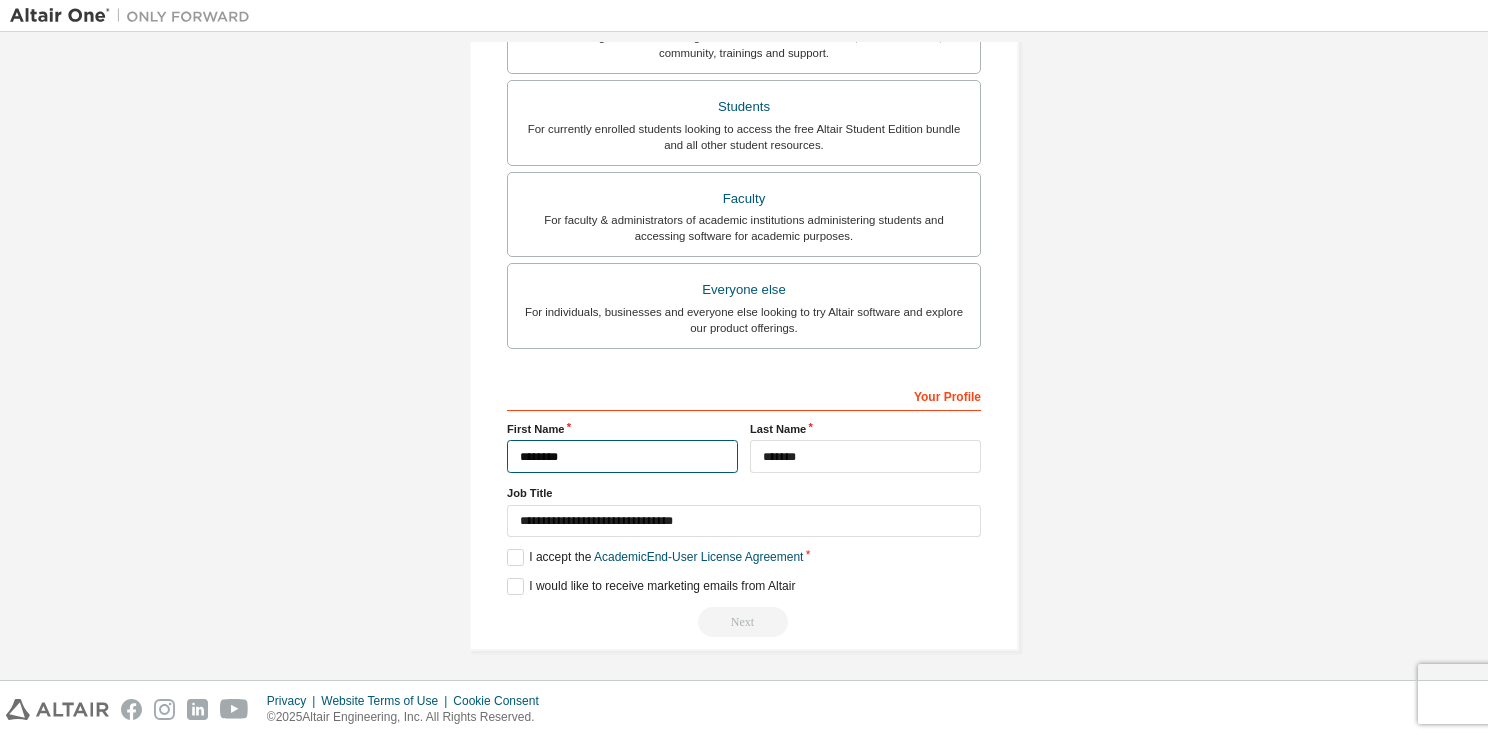 type on "*******" 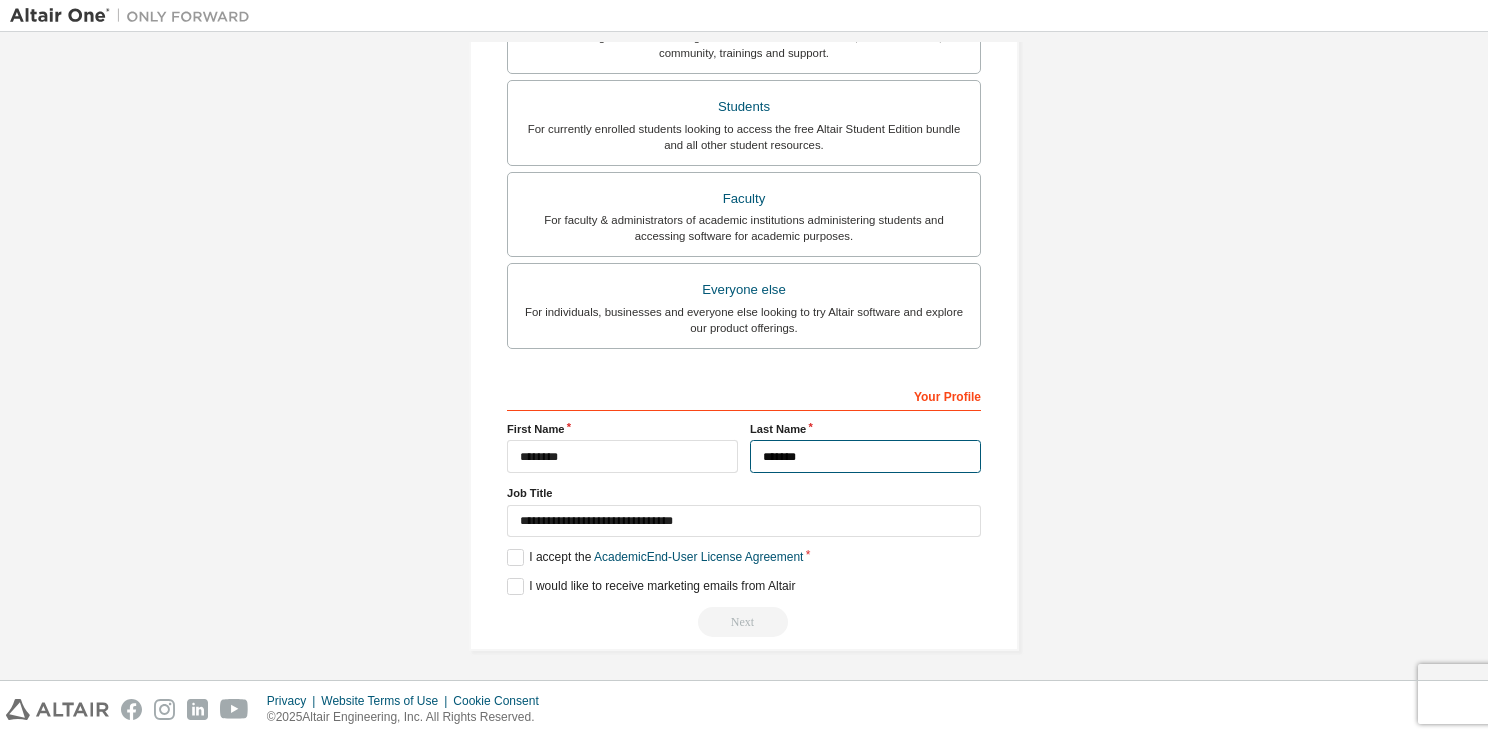 click on "*******" at bounding box center (865, 456) 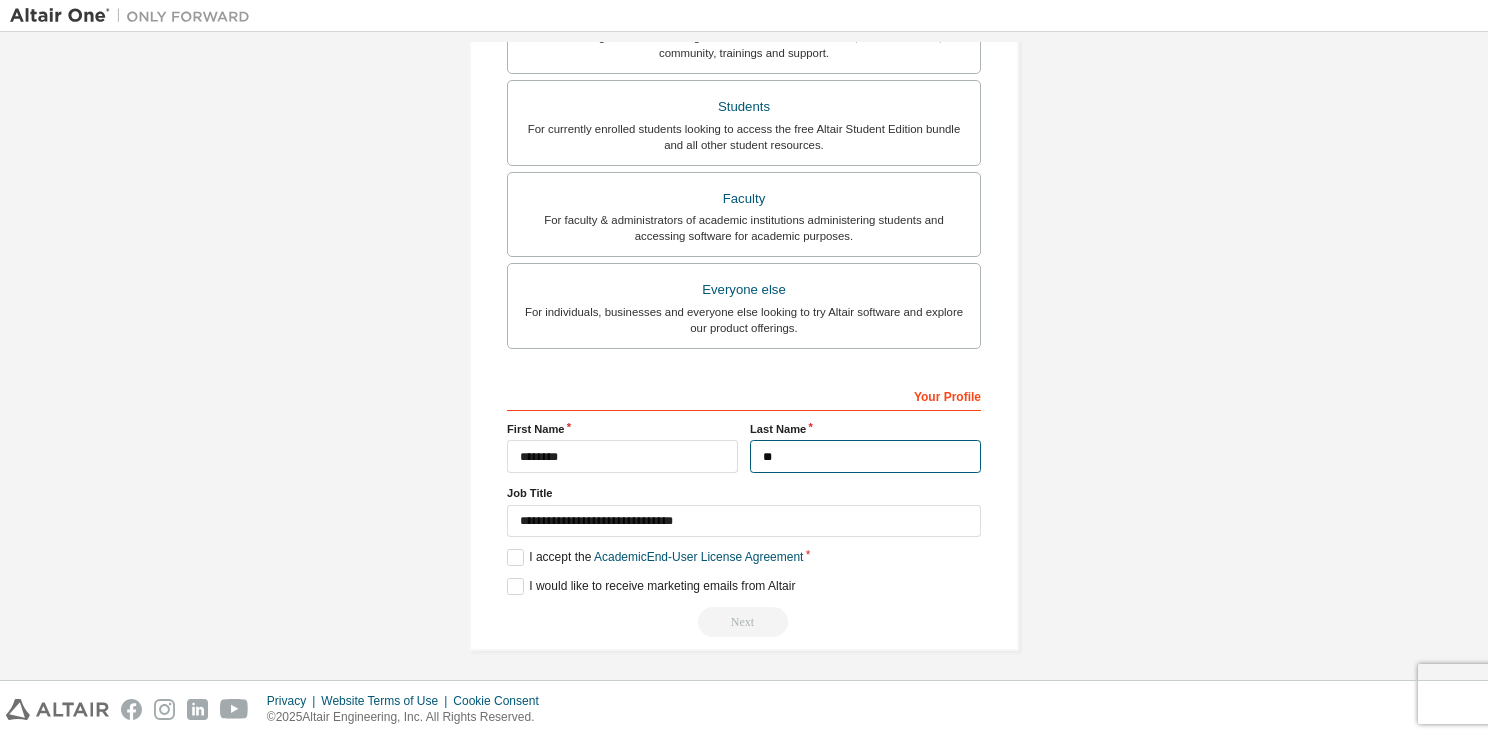 type on "*" 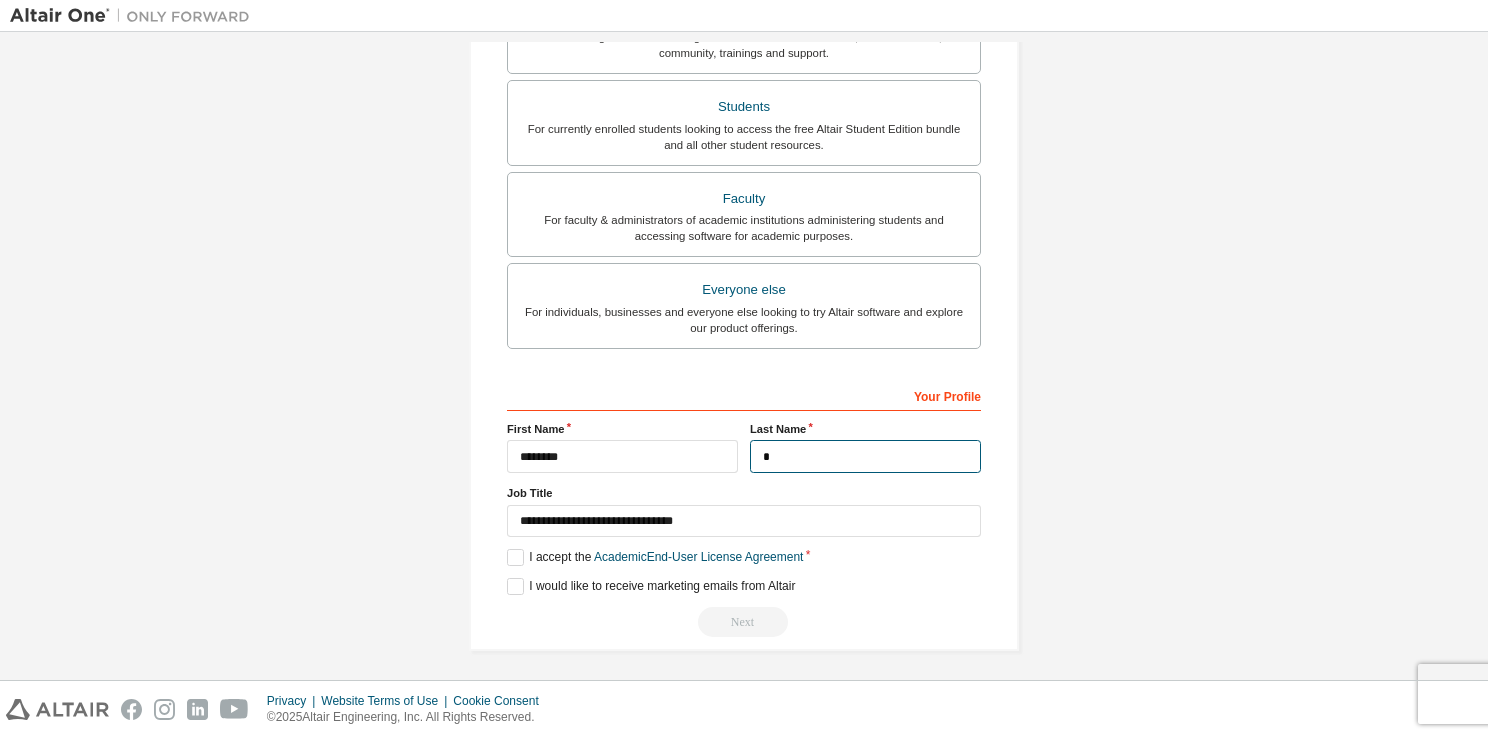 type on "*" 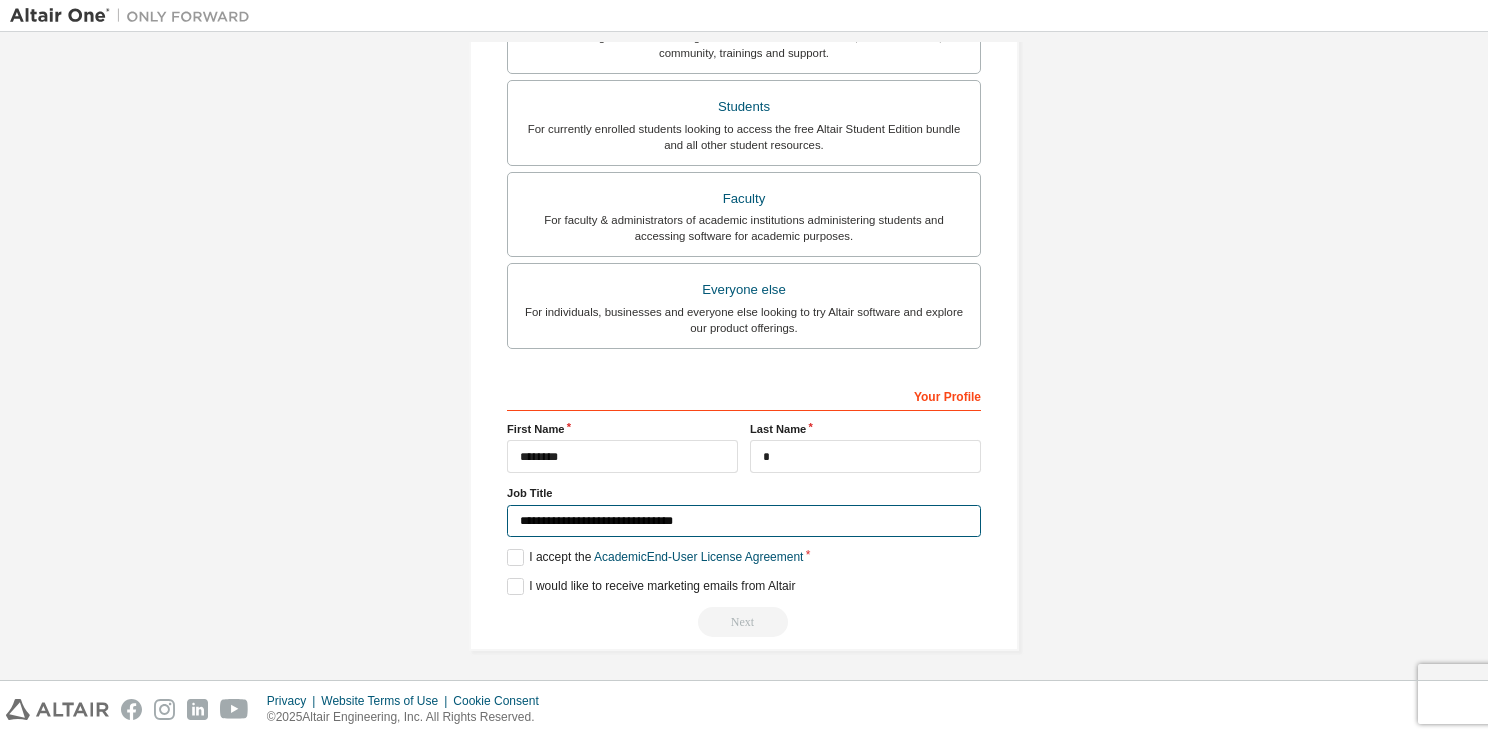 click on "**********" at bounding box center (744, 521) 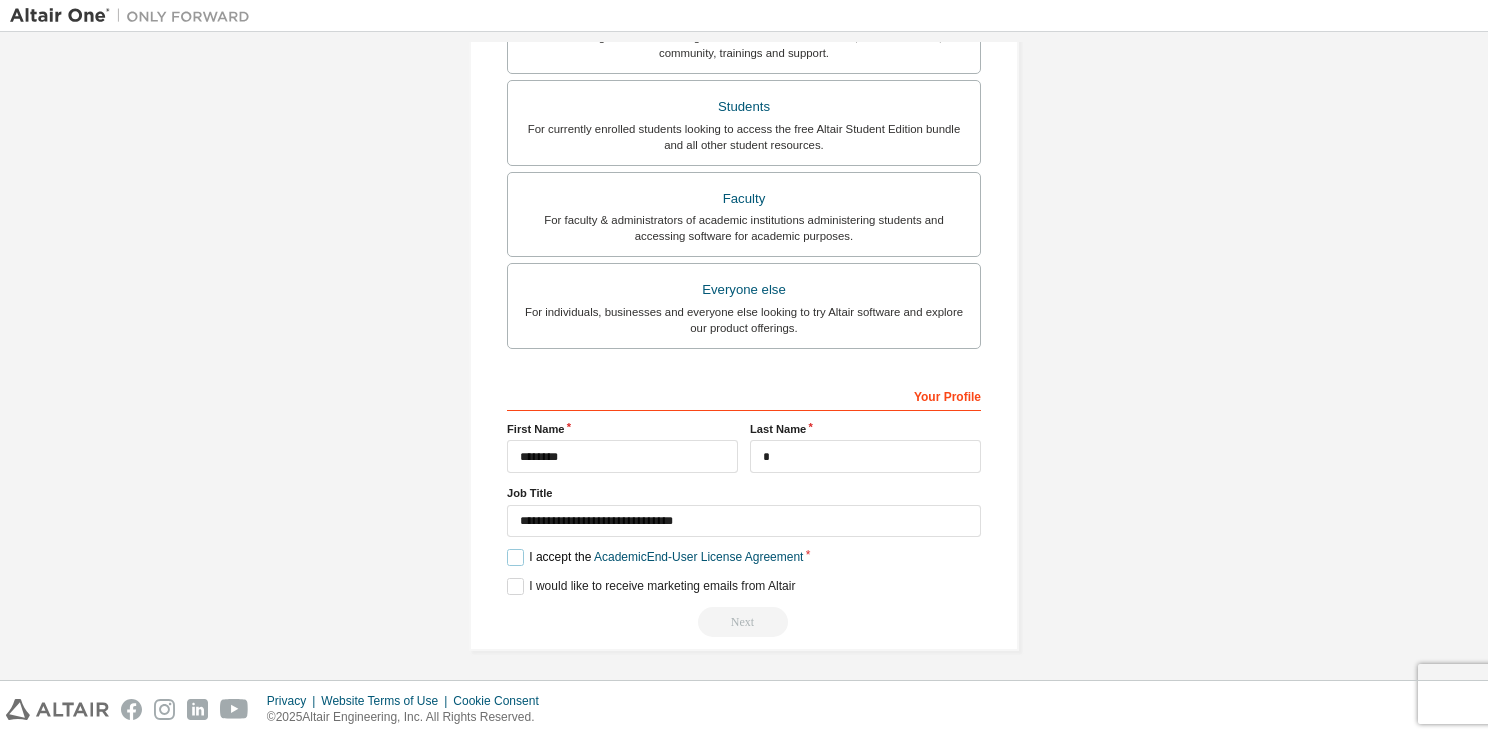 click on "I accept the   Academic   End-User License Agreement" at bounding box center (655, 557) 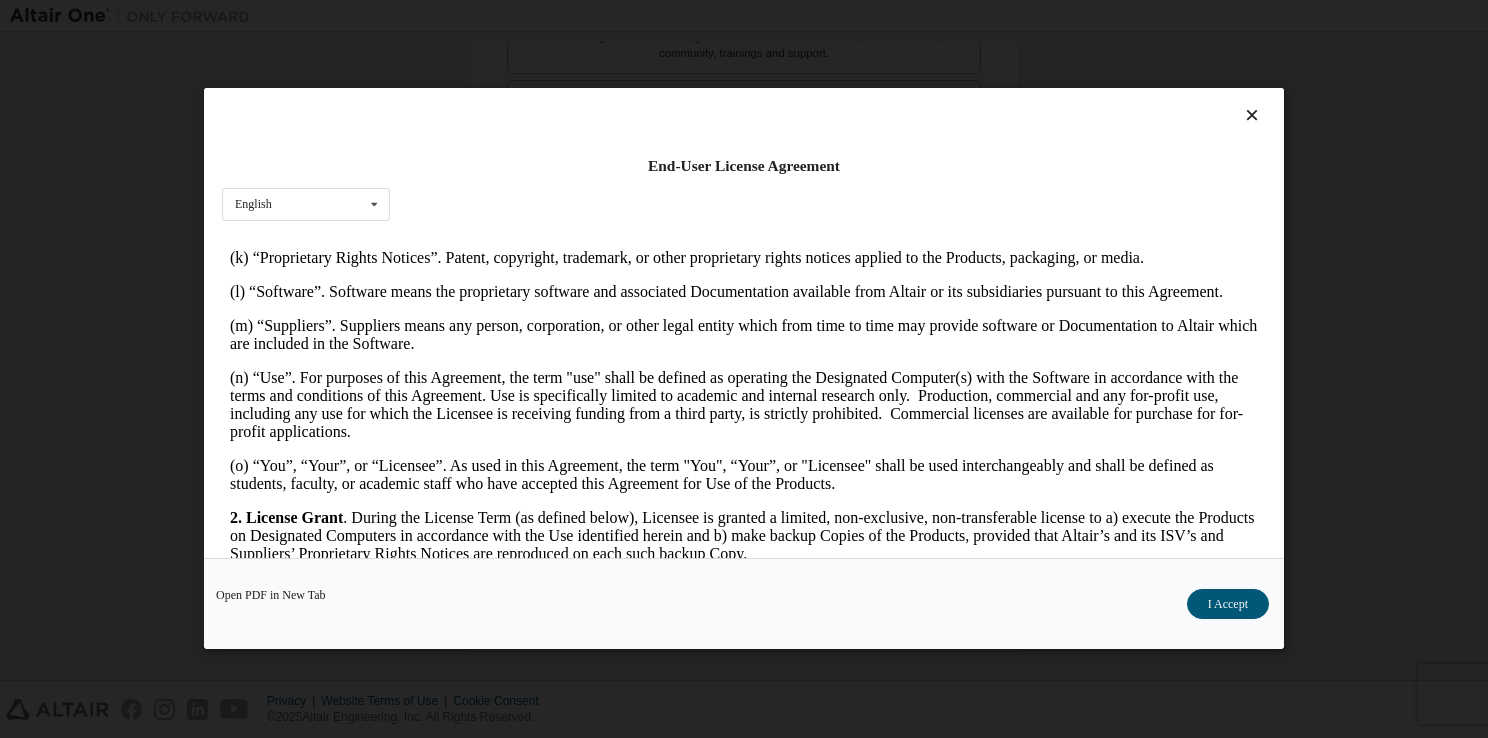 scroll, scrollTop: 994, scrollLeft: 0, axis: vertical 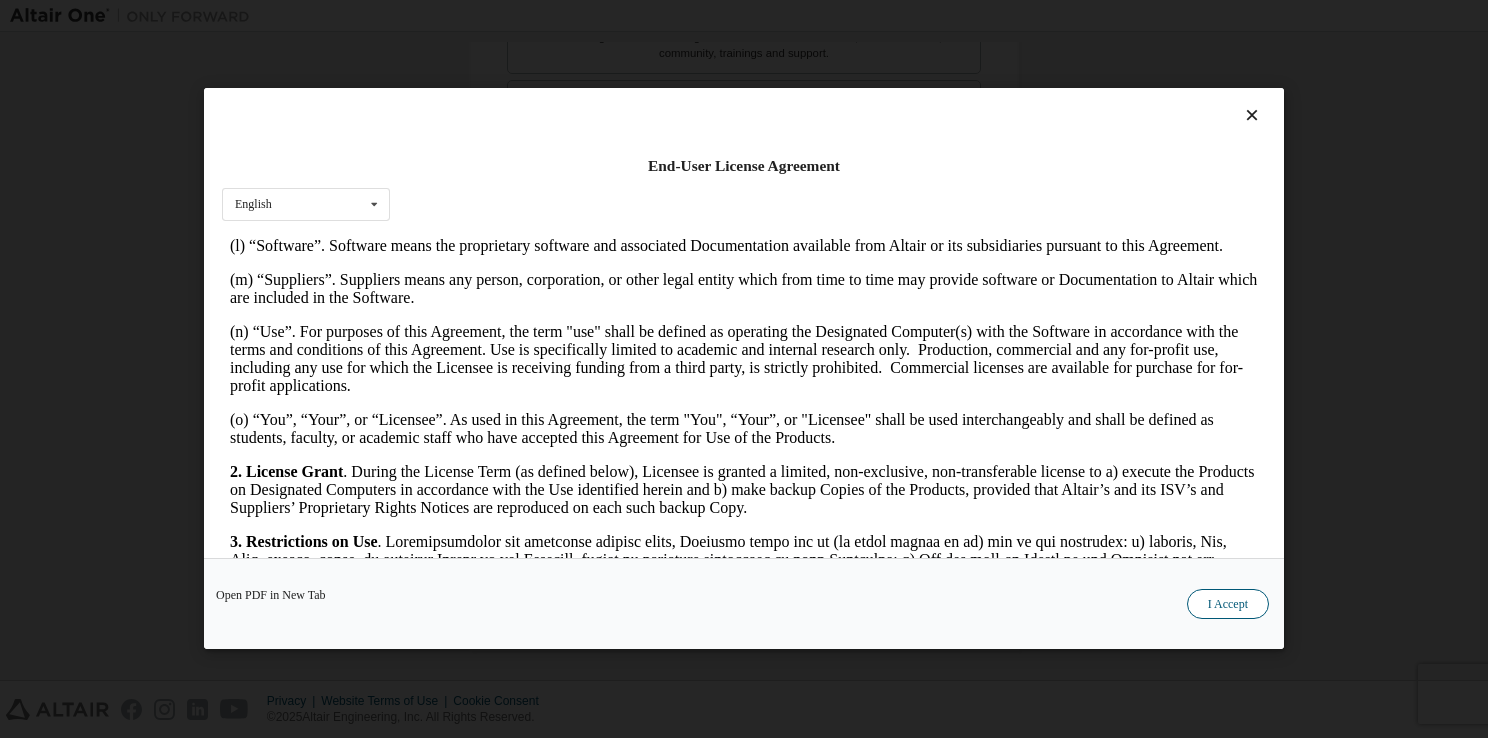 click on "I Accept" at bounding box center [1228, 605] 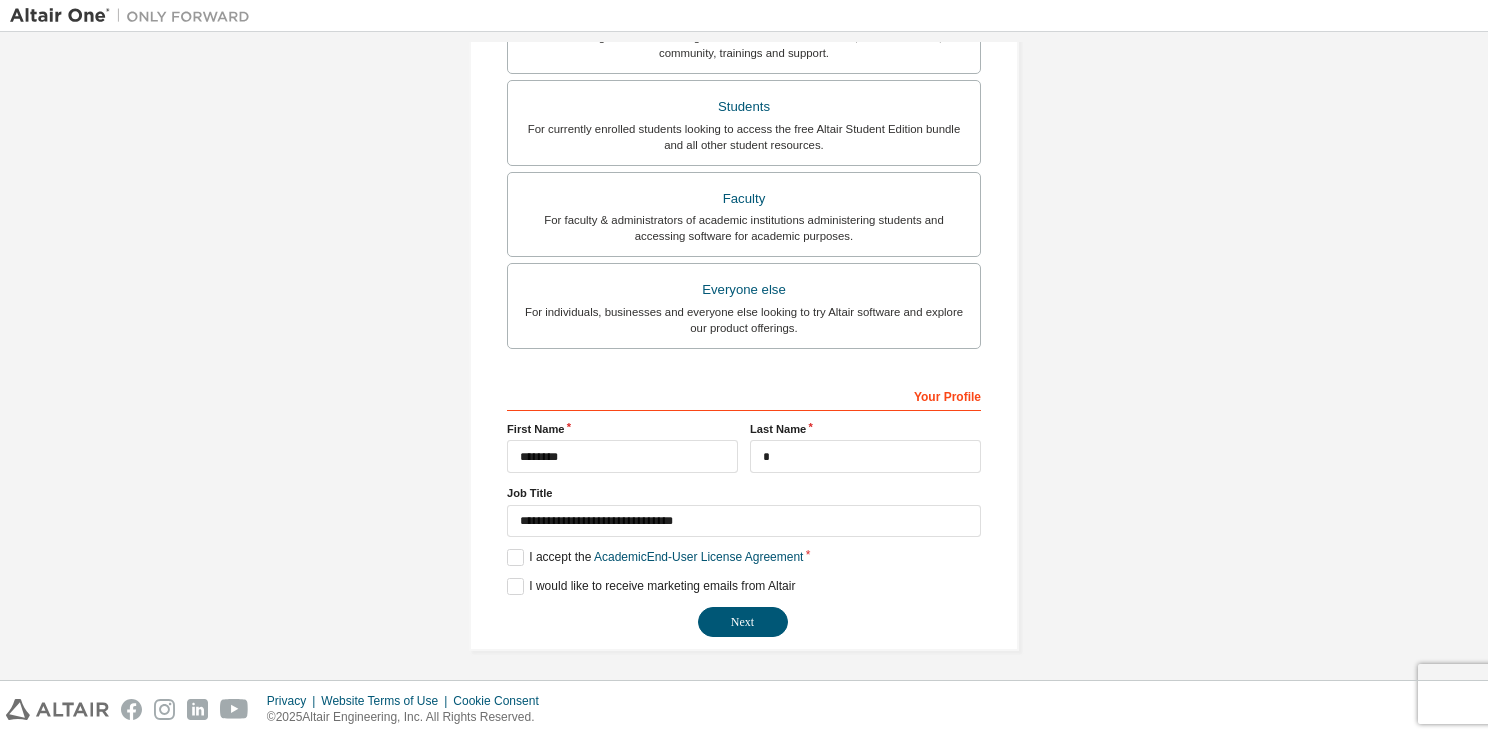 scroll, scrollTop: 0, scrollLeft: 0, axis: both 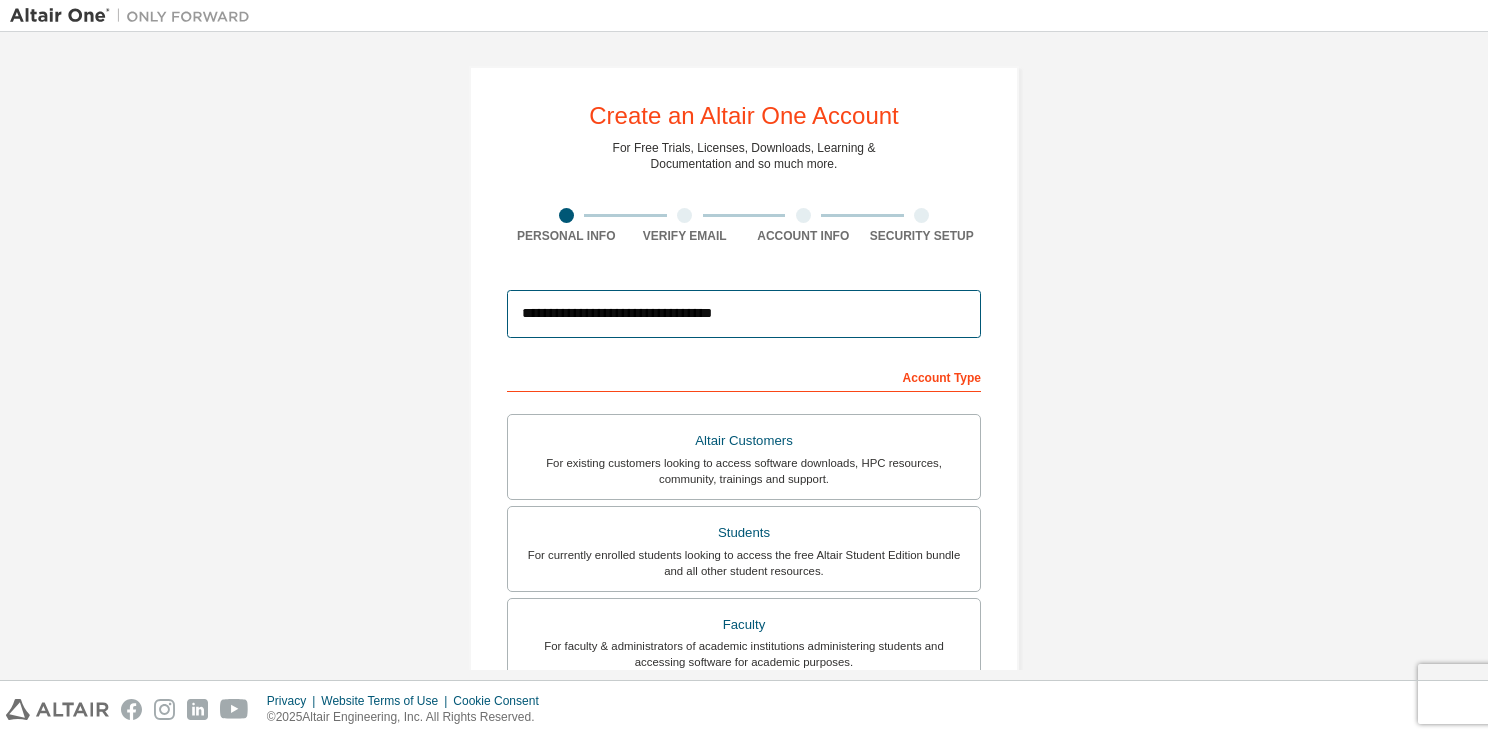 click on "**********" at bounding box center (744, 314) 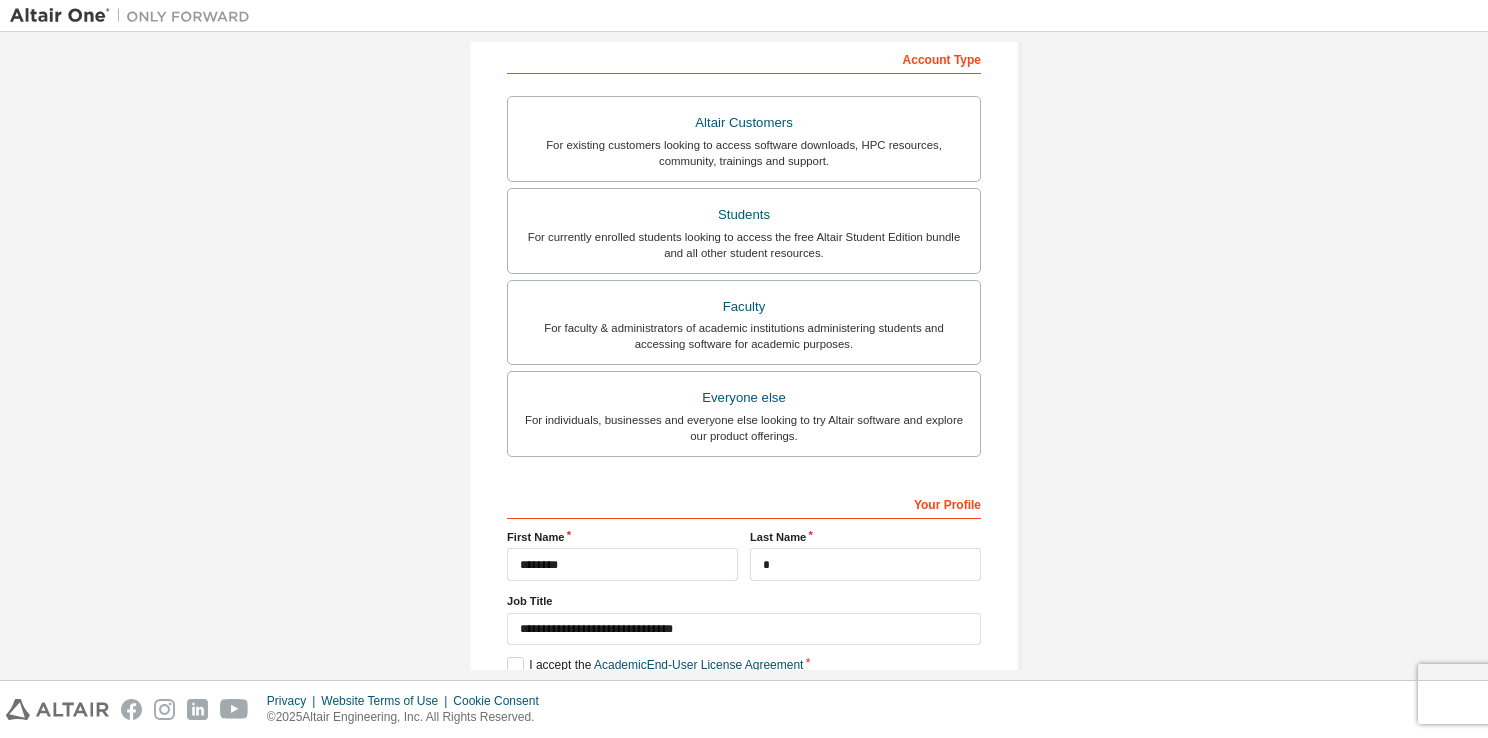 scroll, scrollTop: 426, scrollLeft: 0, axis: vertical 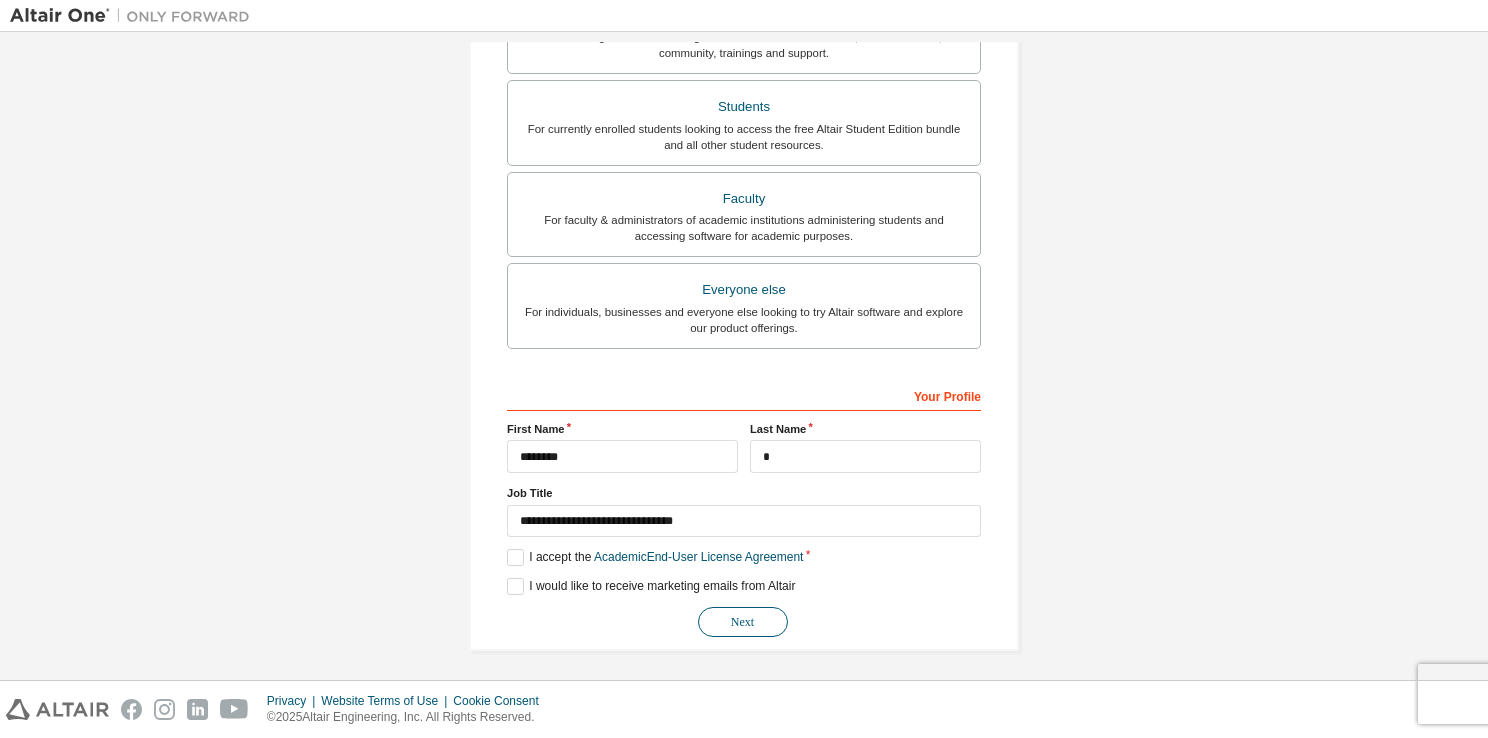 click on "Next" at bounding box center (743, 622) 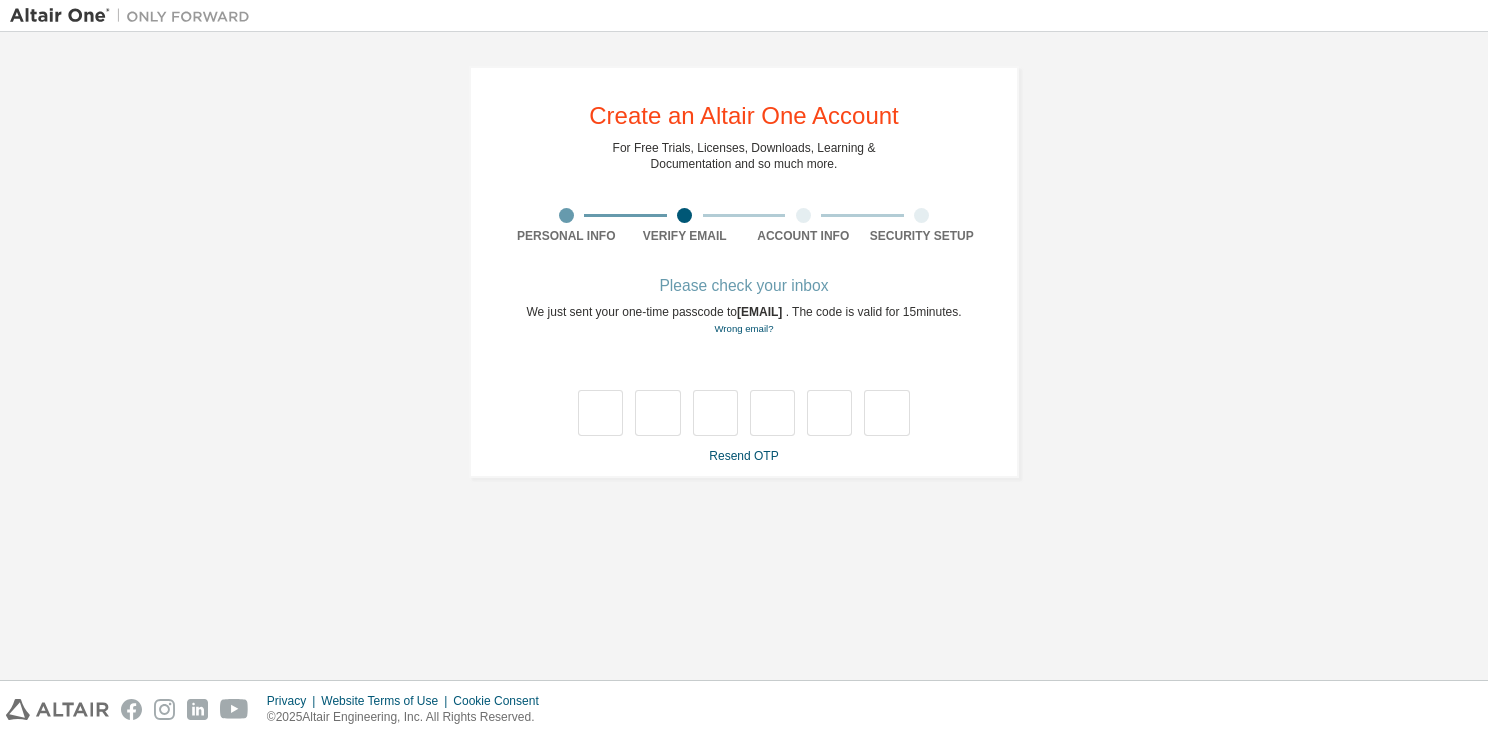 scroll, scrollTop: 0, scrollLeft: 0, axis: both 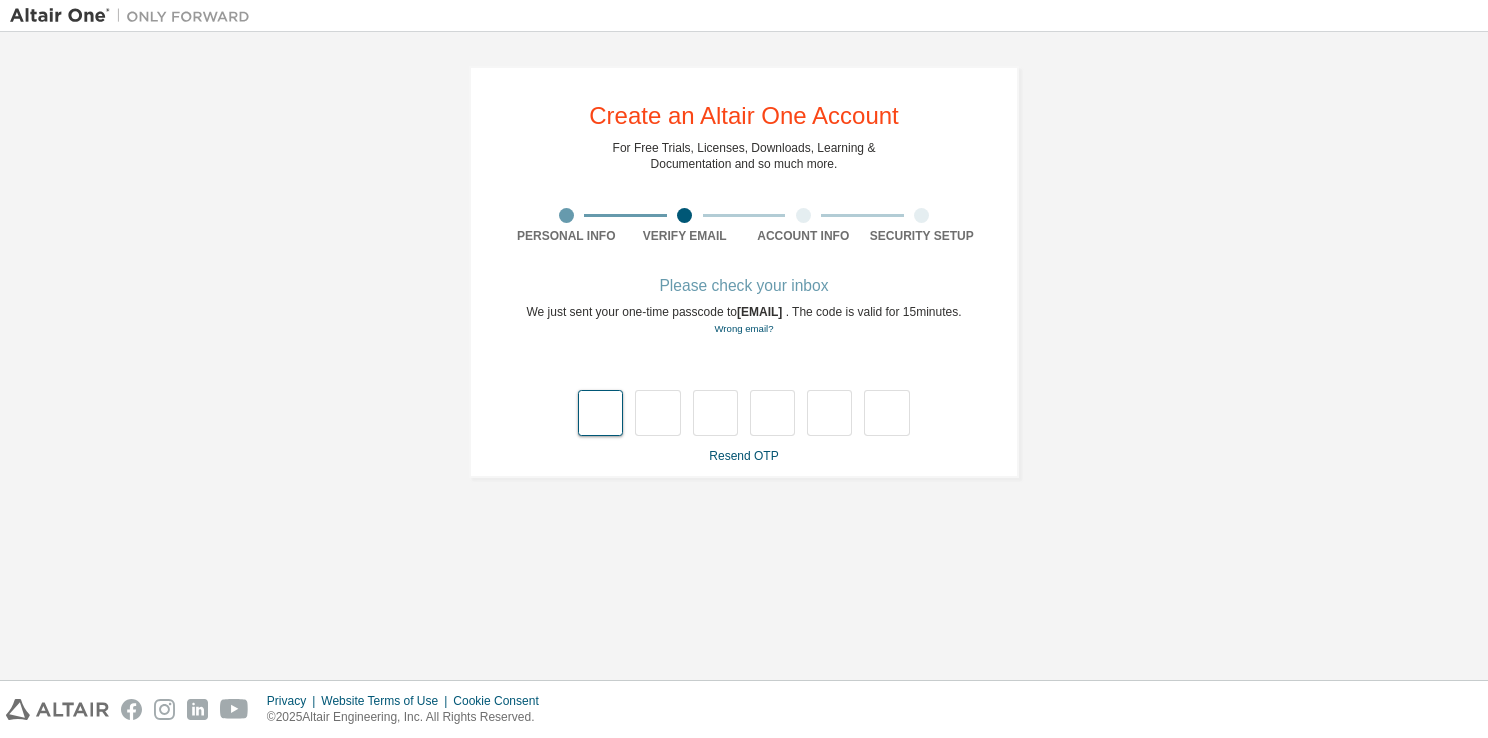 type on "*" 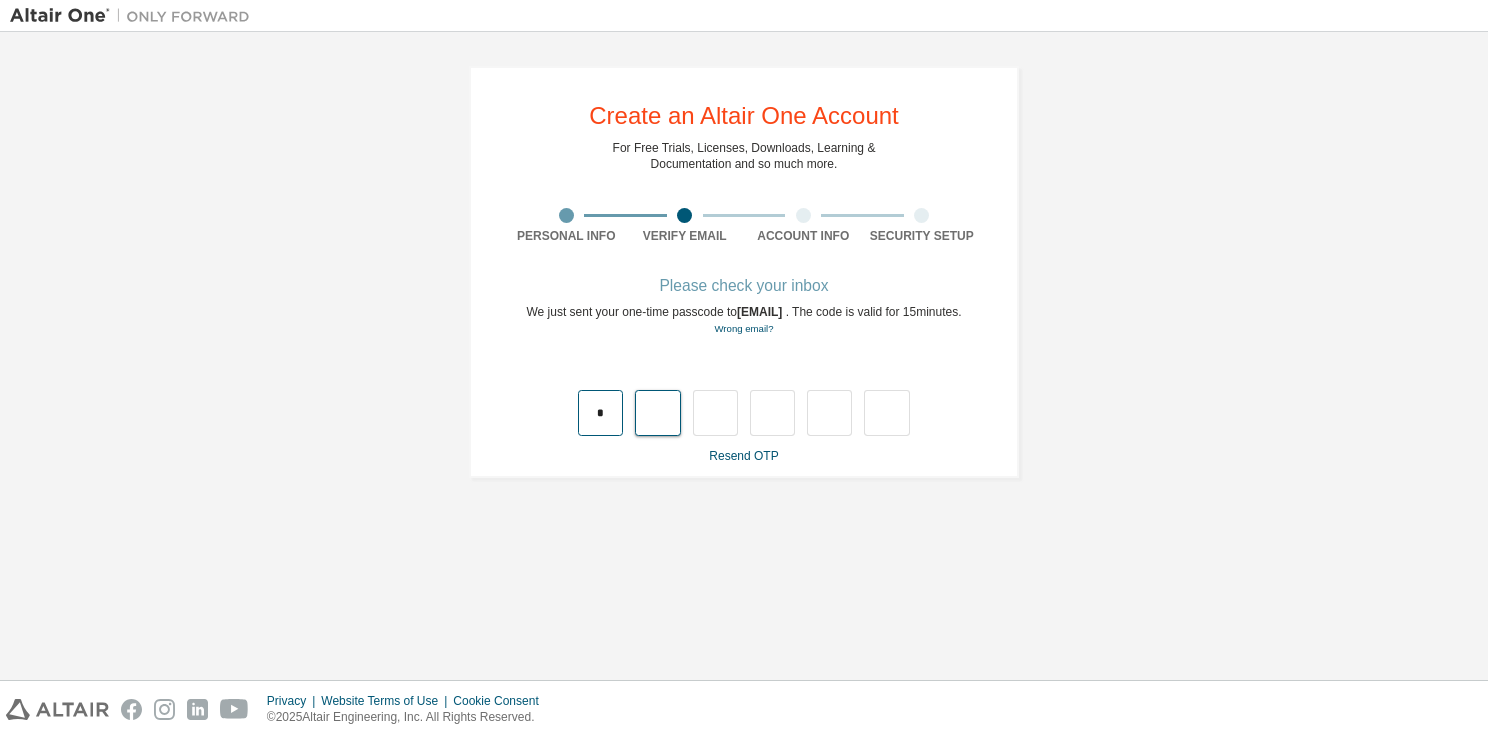 type on "*" 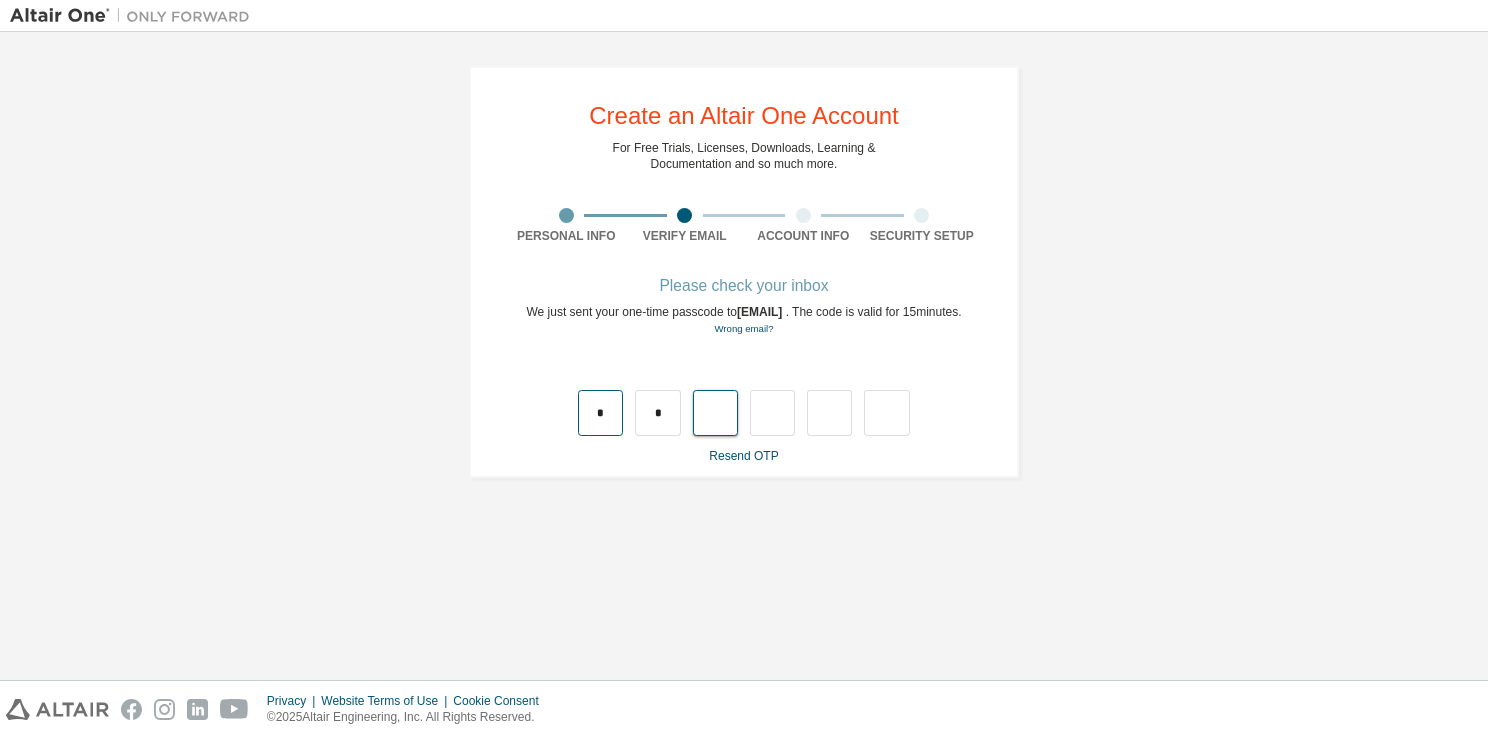 type on "*" 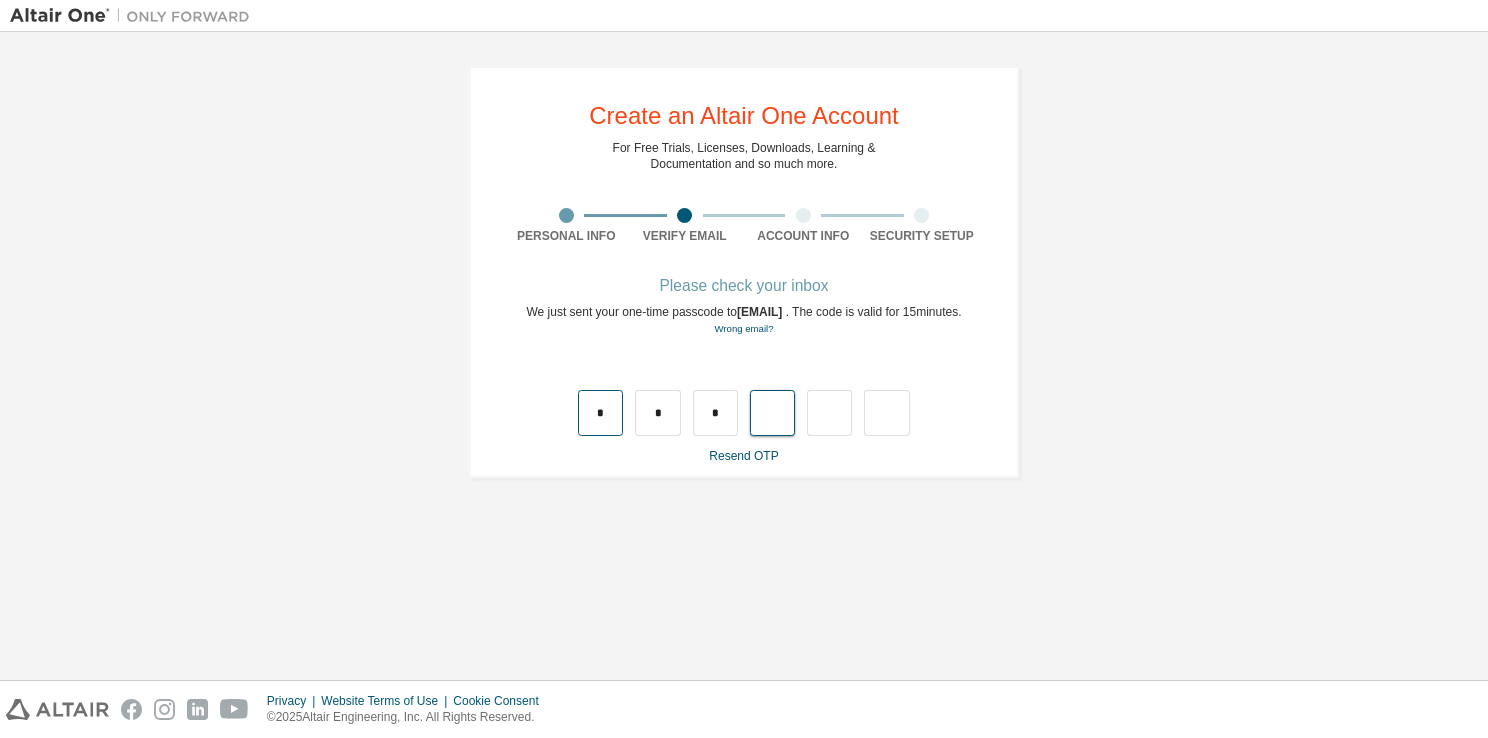 type on "*" 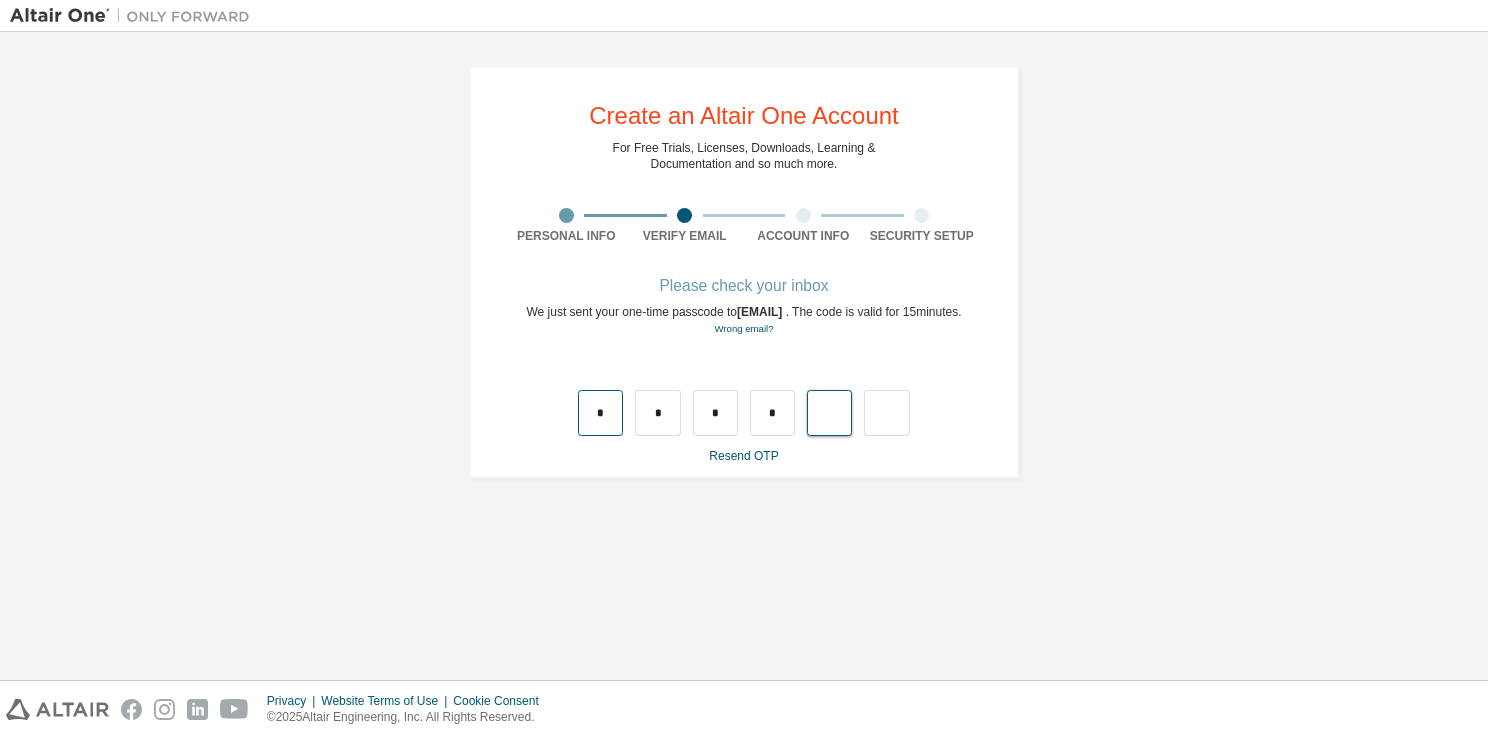 type on "*" 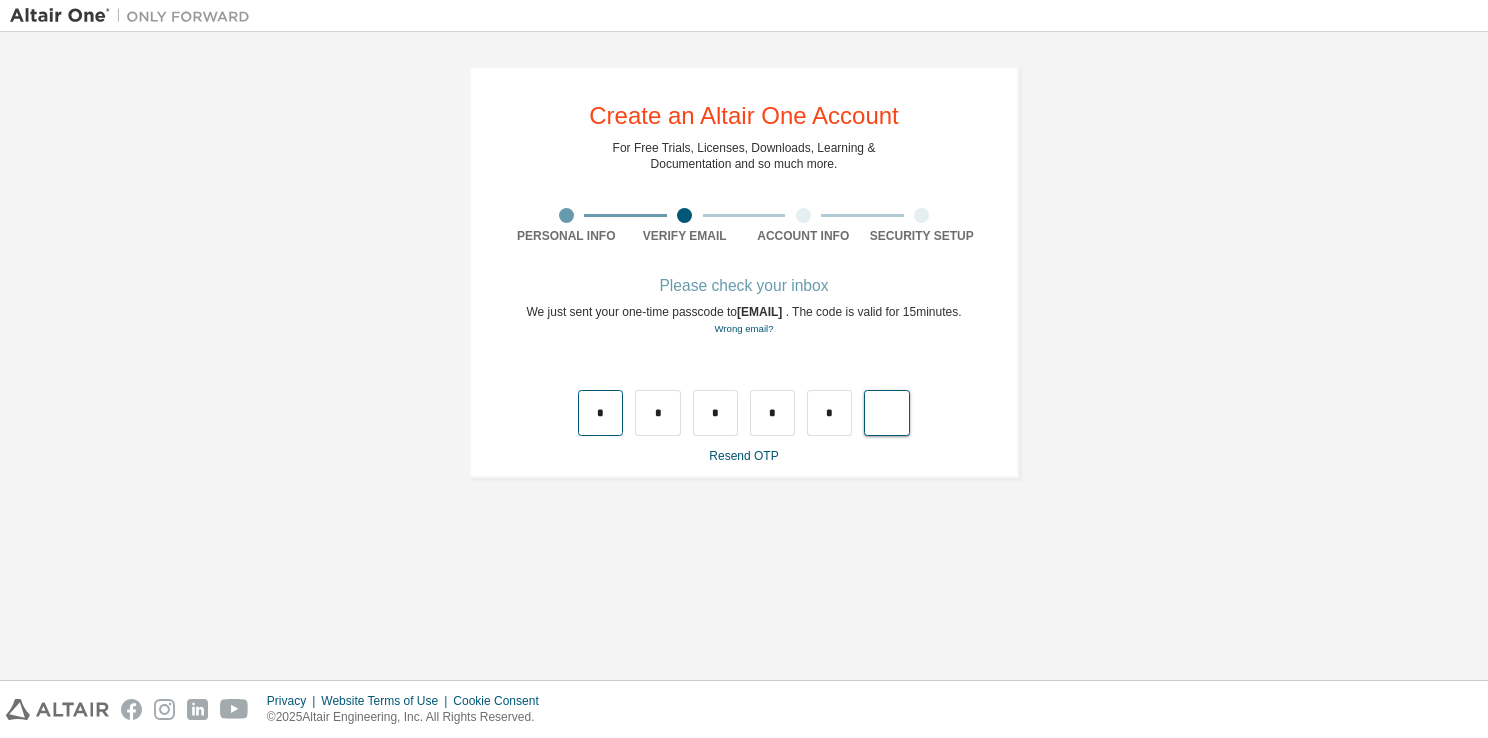 type on "*" 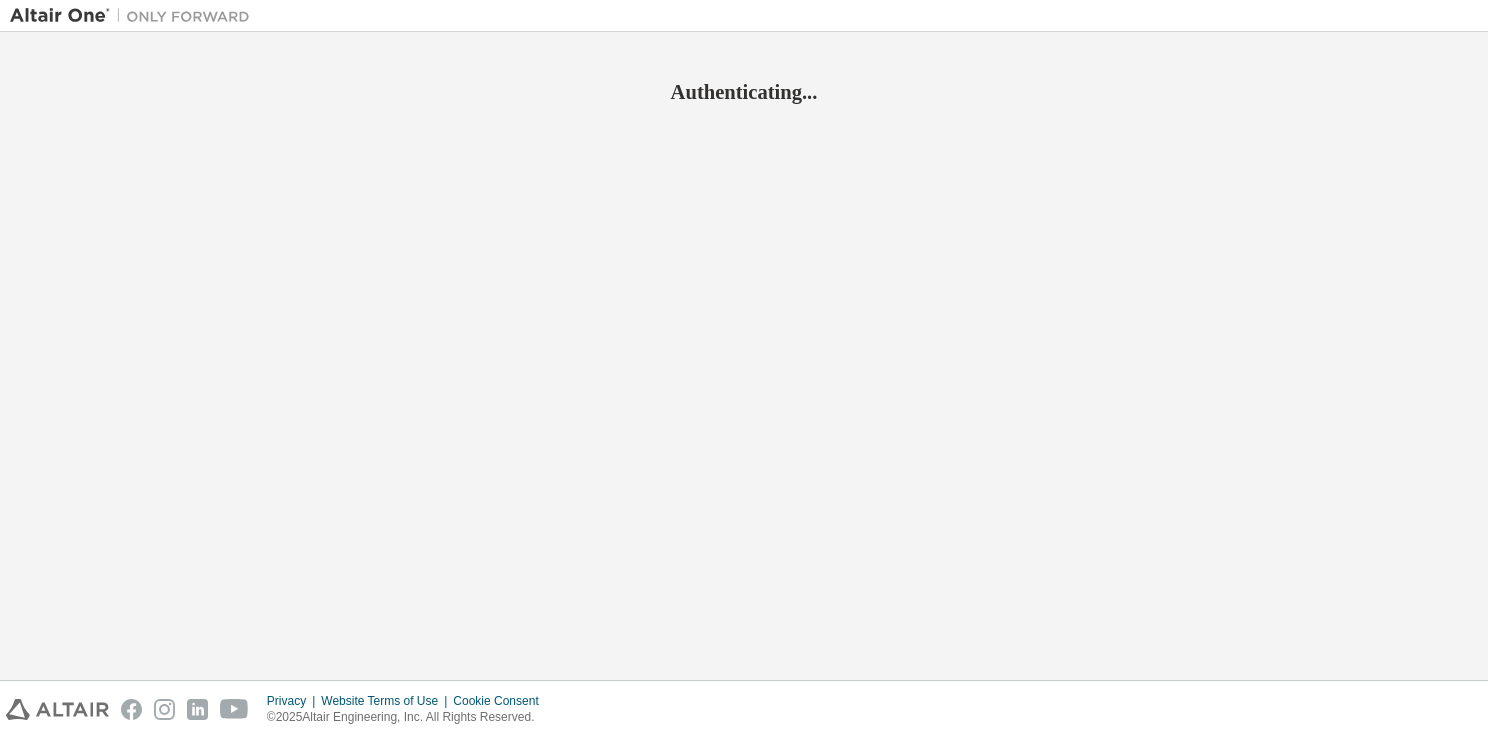 scroll, scrollTop: 0, scrollLeft: 0, axis: both 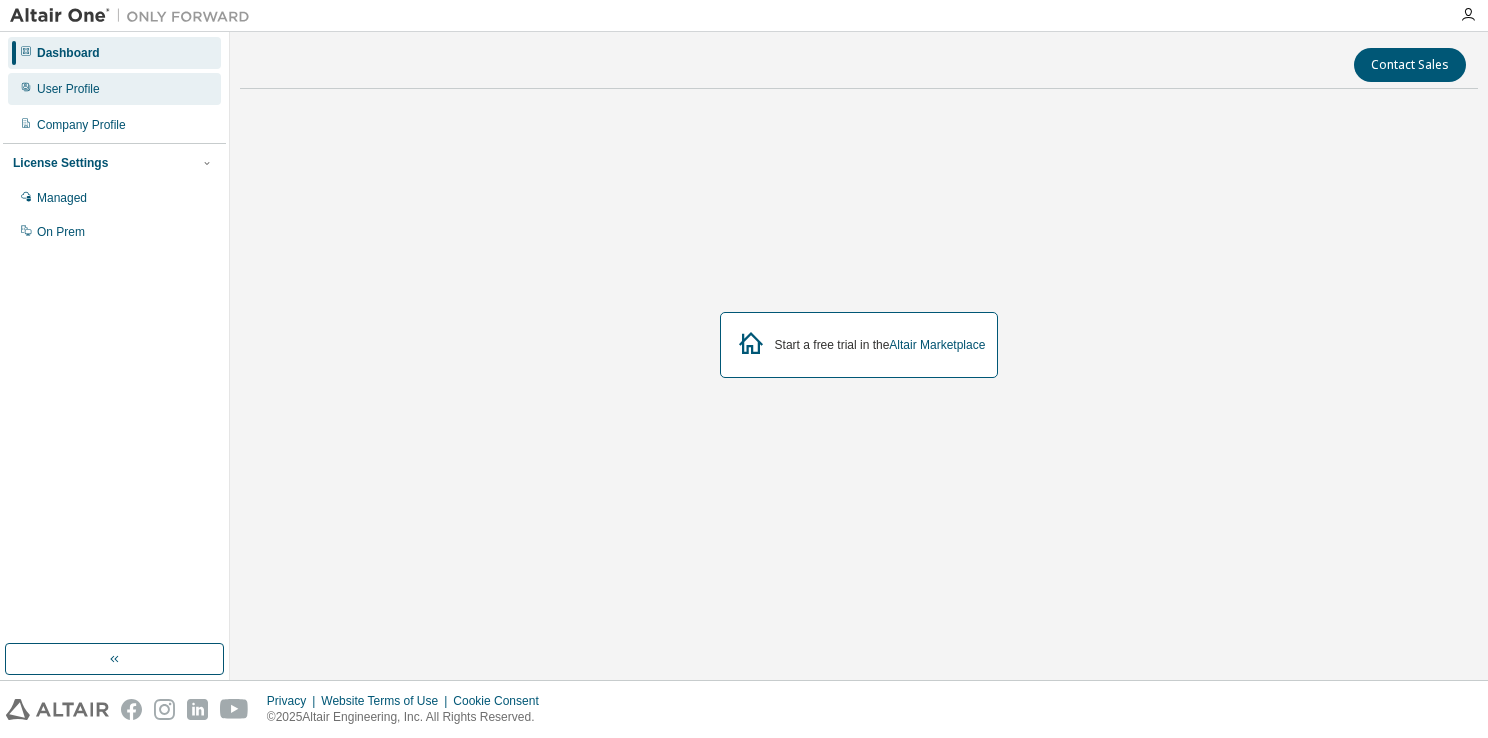 click on "User Profile" at bounding box center (114, 89) 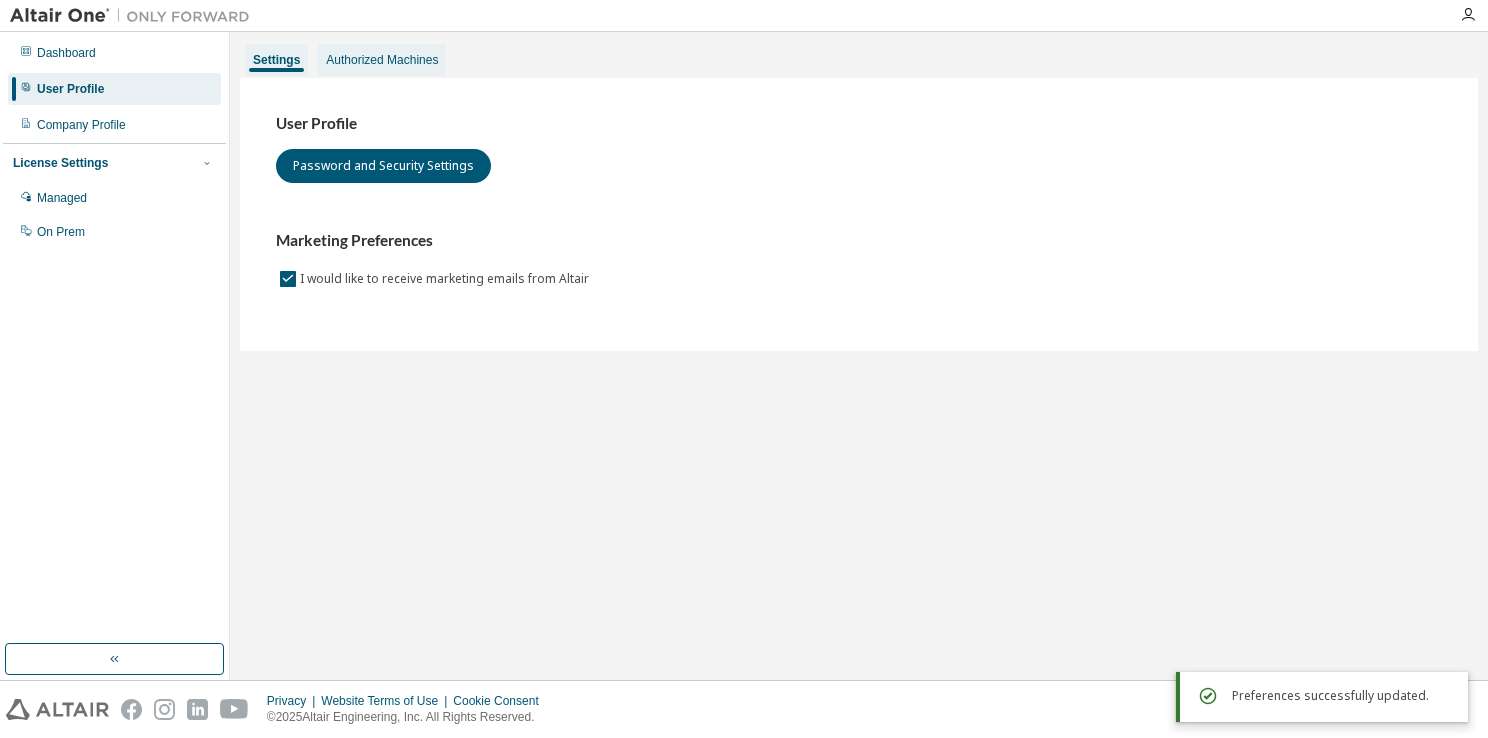 click on "Authorized Machines" at bounding box center [382, 60] 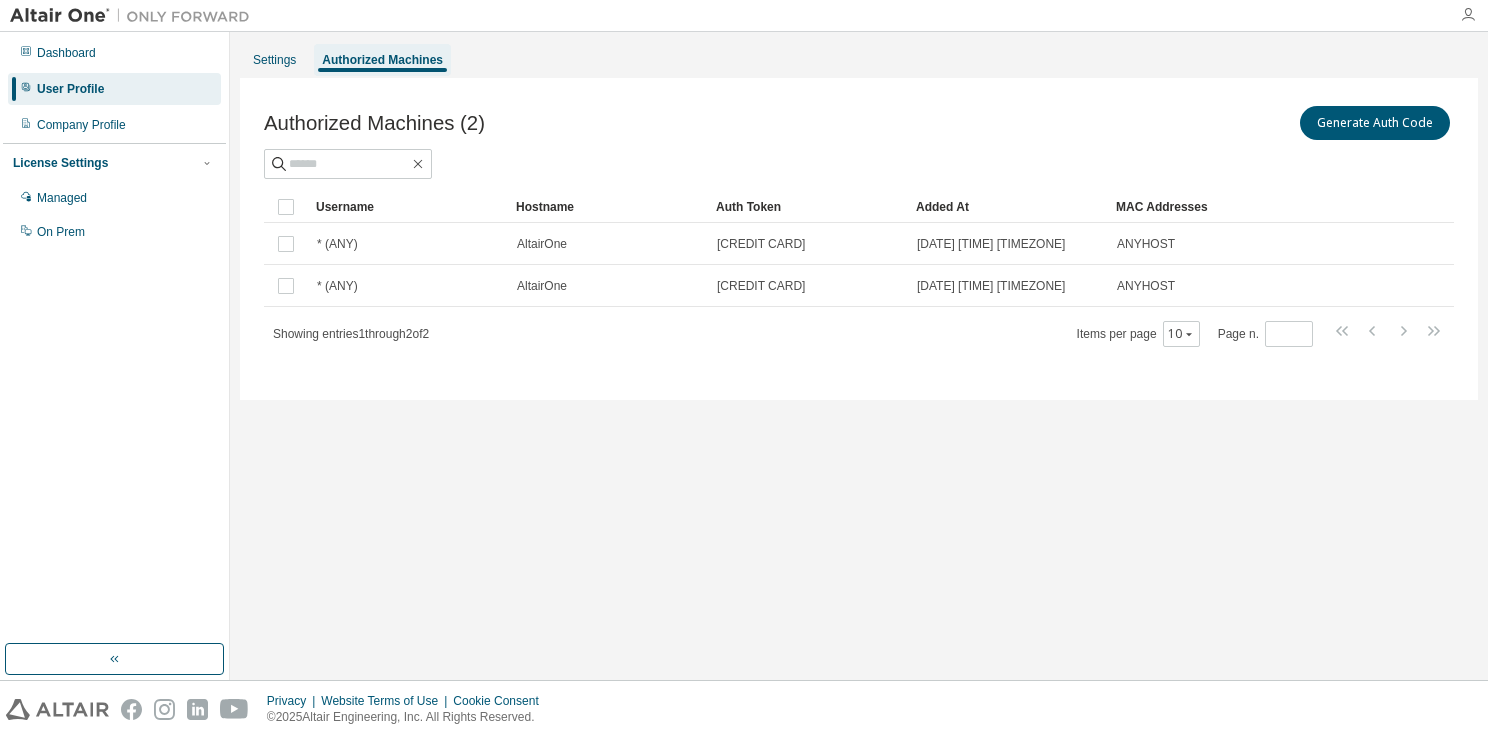 click at bounding box center (1468, 15) 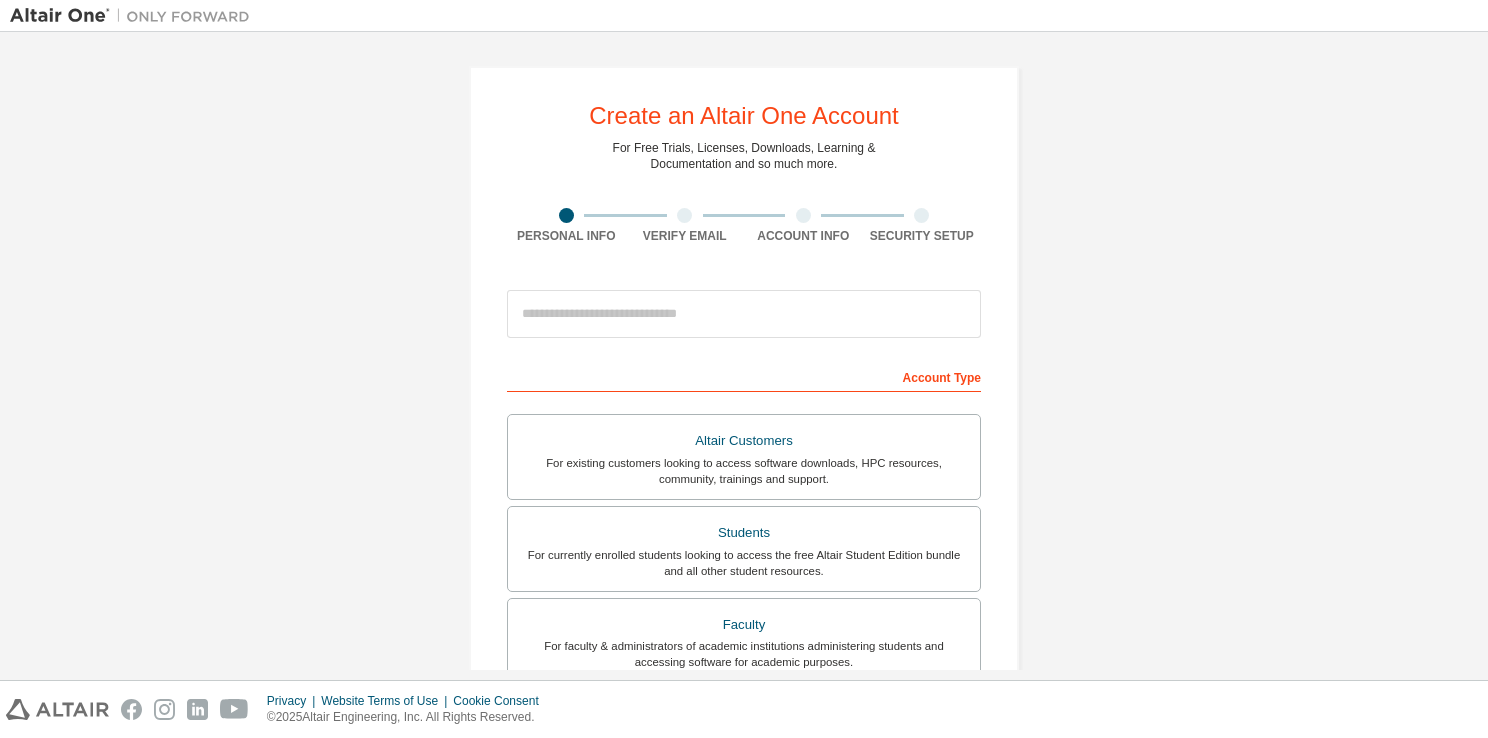 scroll, scrollTop: 0, scrollLeft: 0, axis: both 